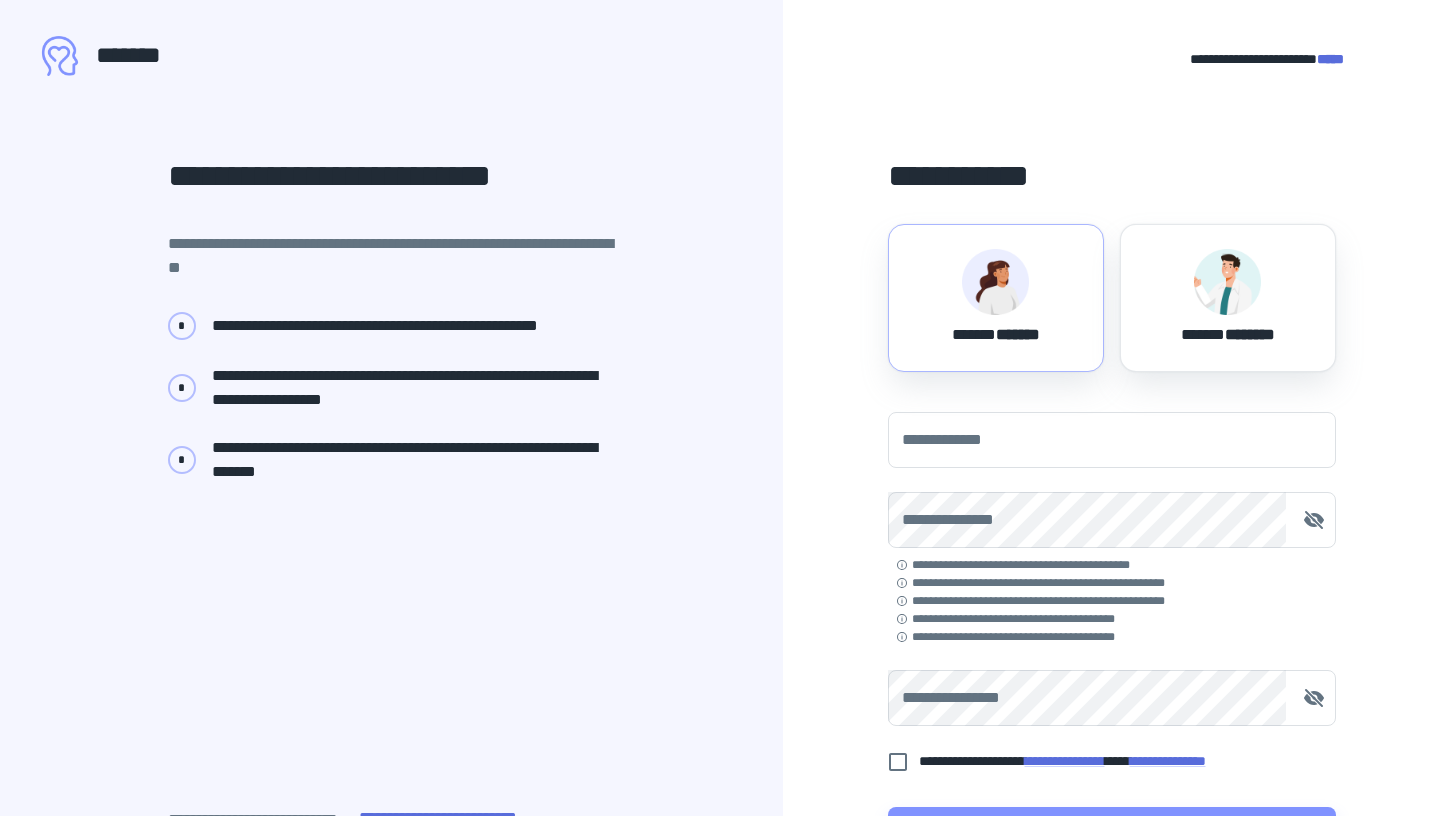 scroll, scrollTop: 0, scrollLeft: 0, axis: both 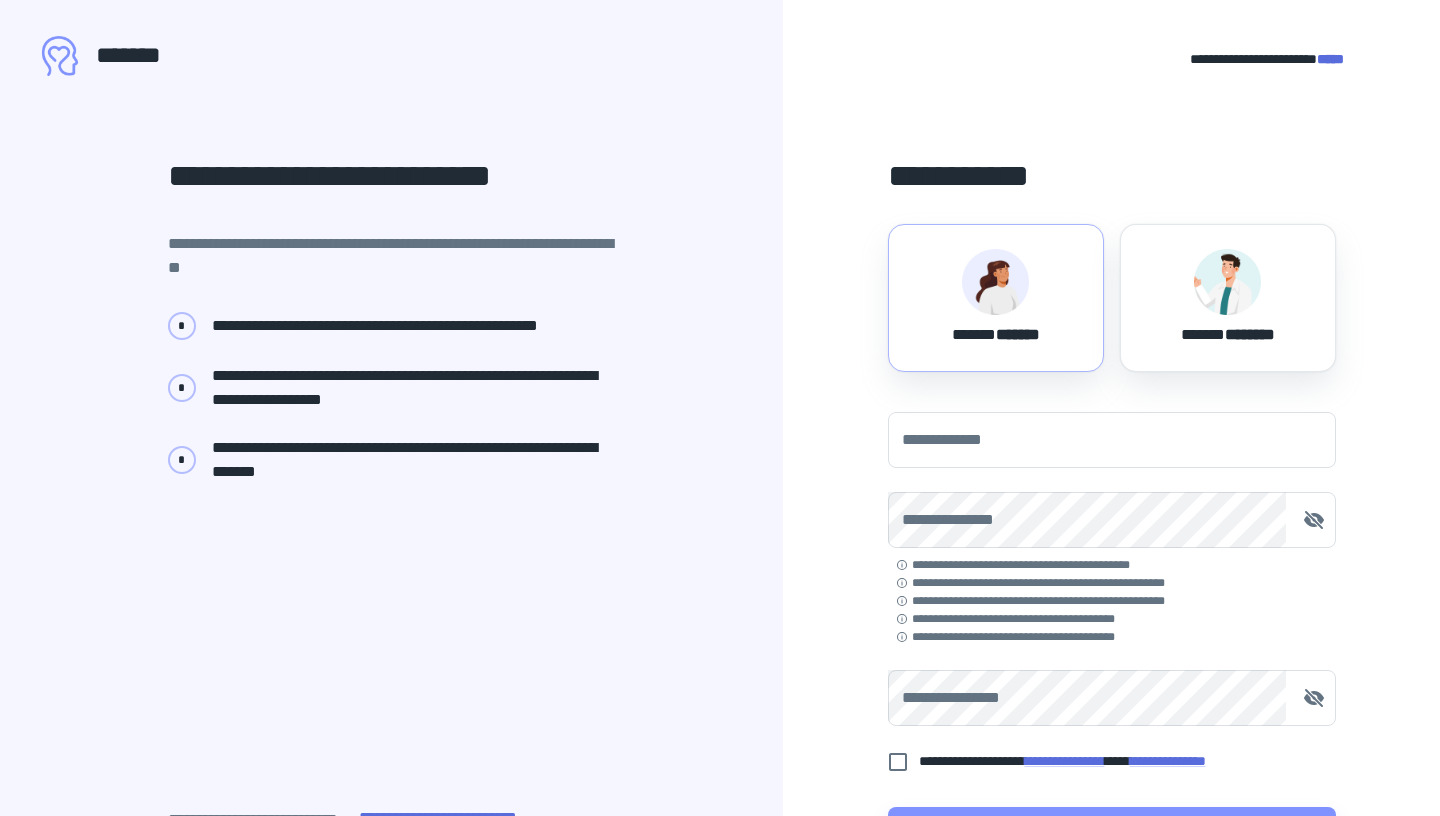 click on "******   *******" at bounding box center [996, 331] 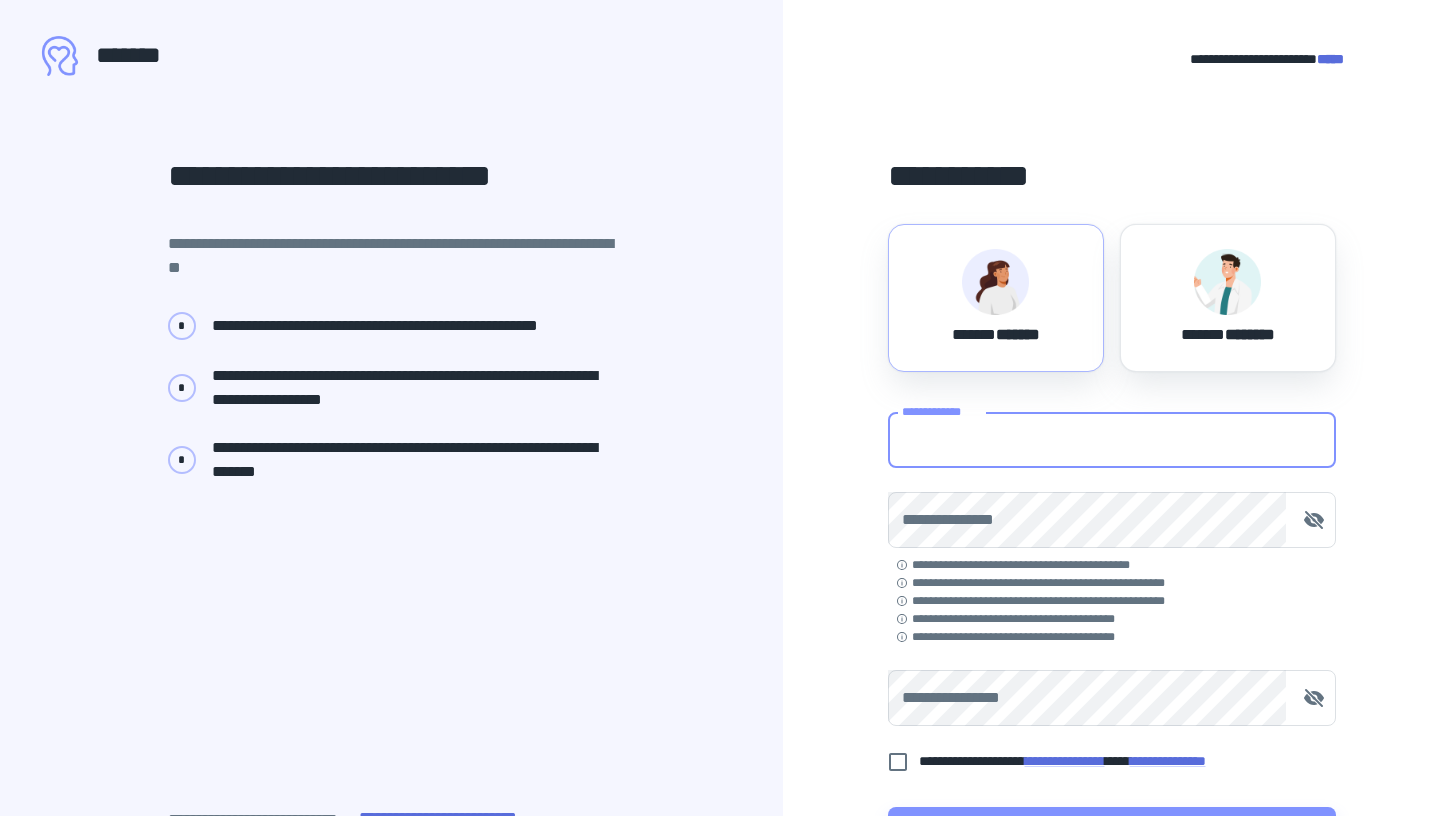 click on "**********" at bounding box center [1112, 440] 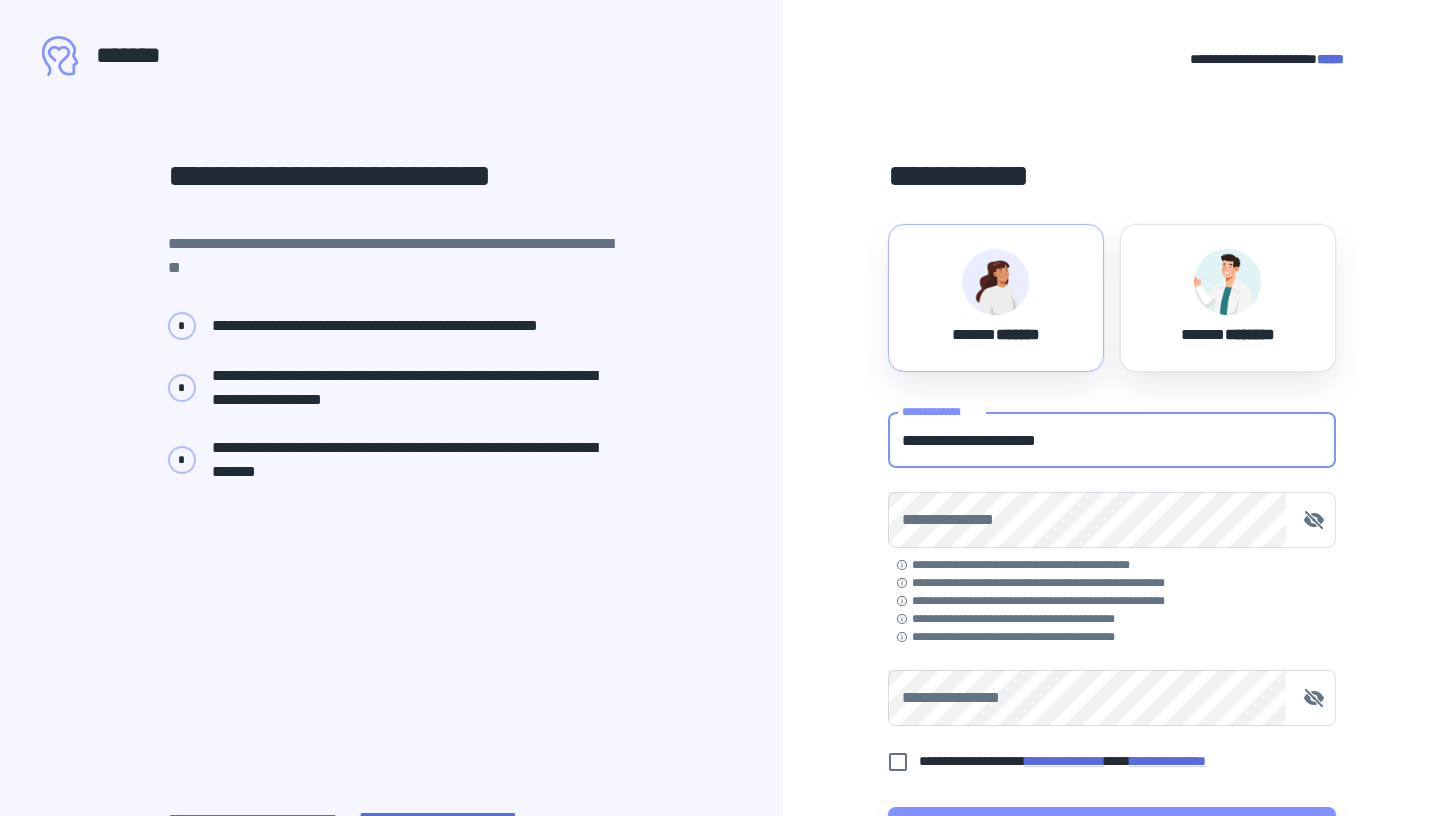 type on "**********" 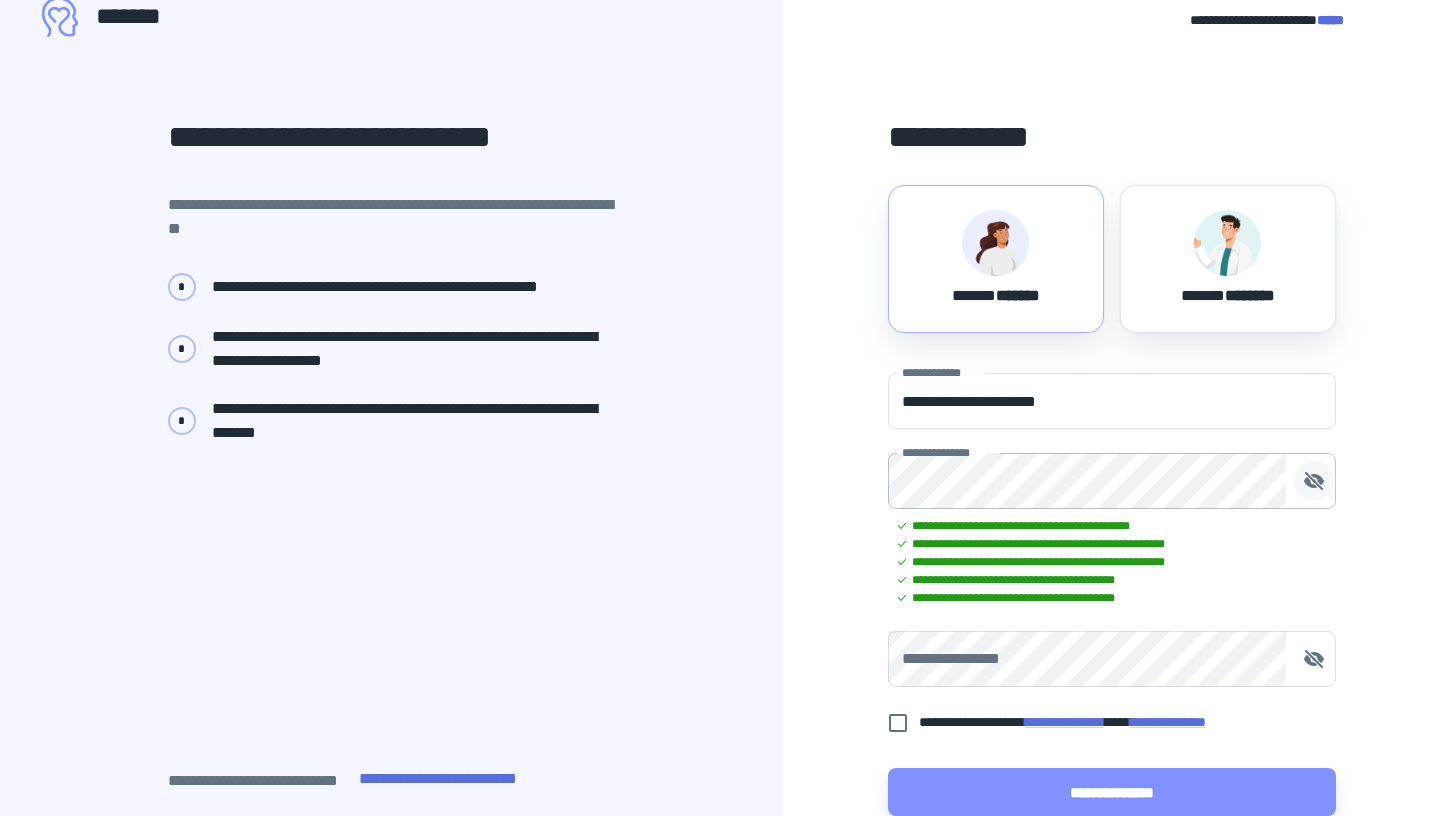 scroll, scrollTop: 52, scrollLeft: 0, axis: vertical 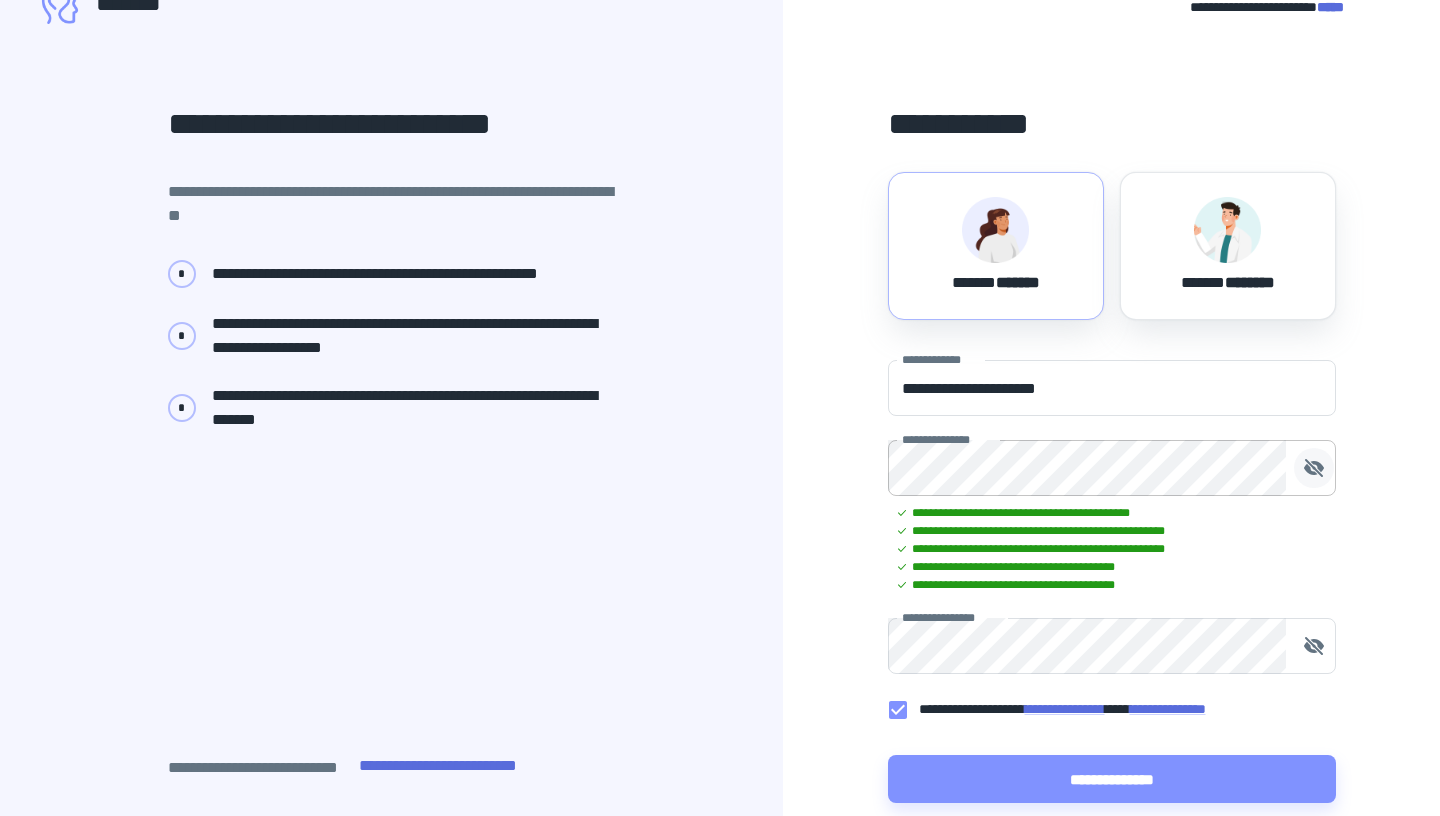 click 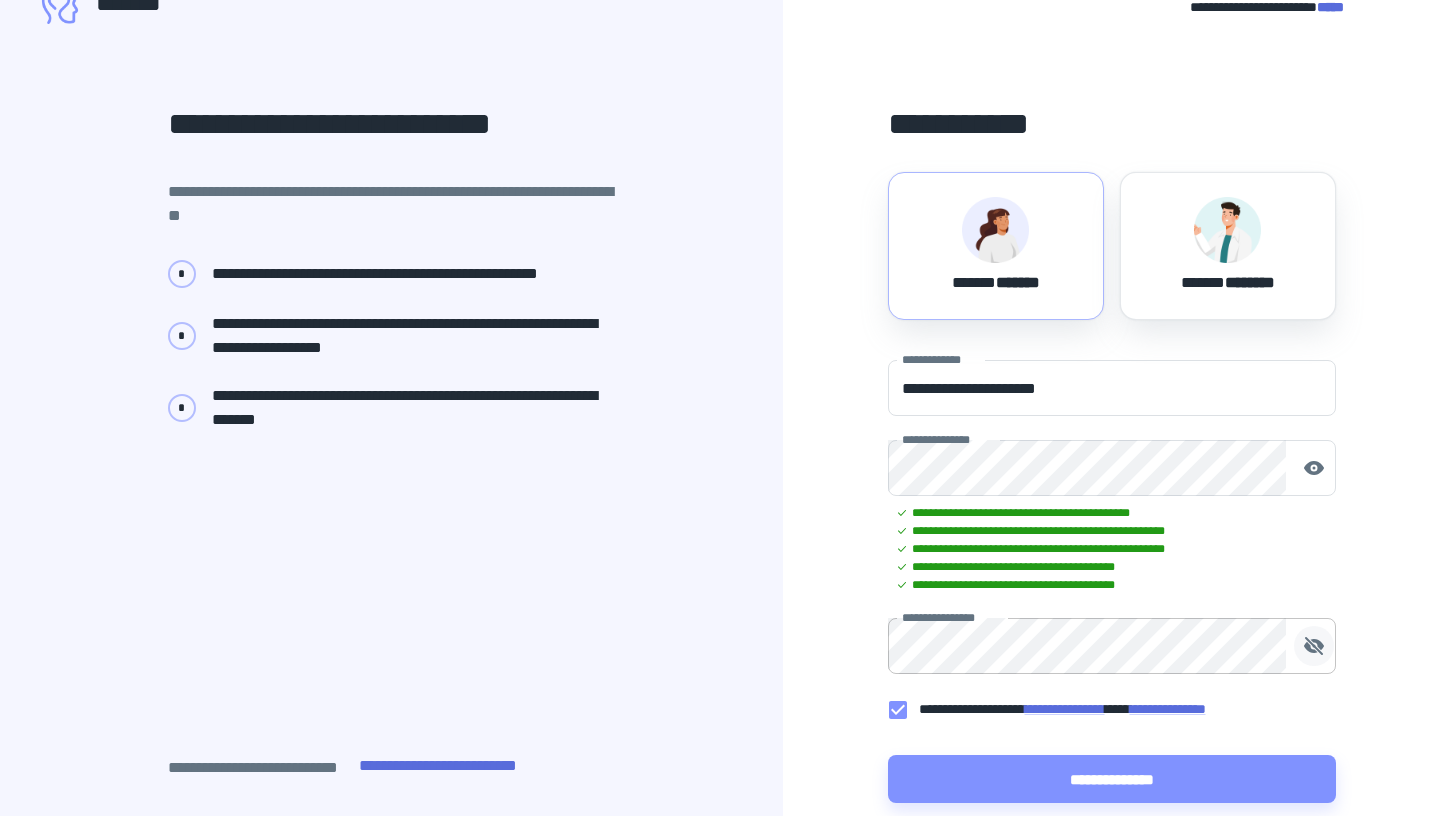 click 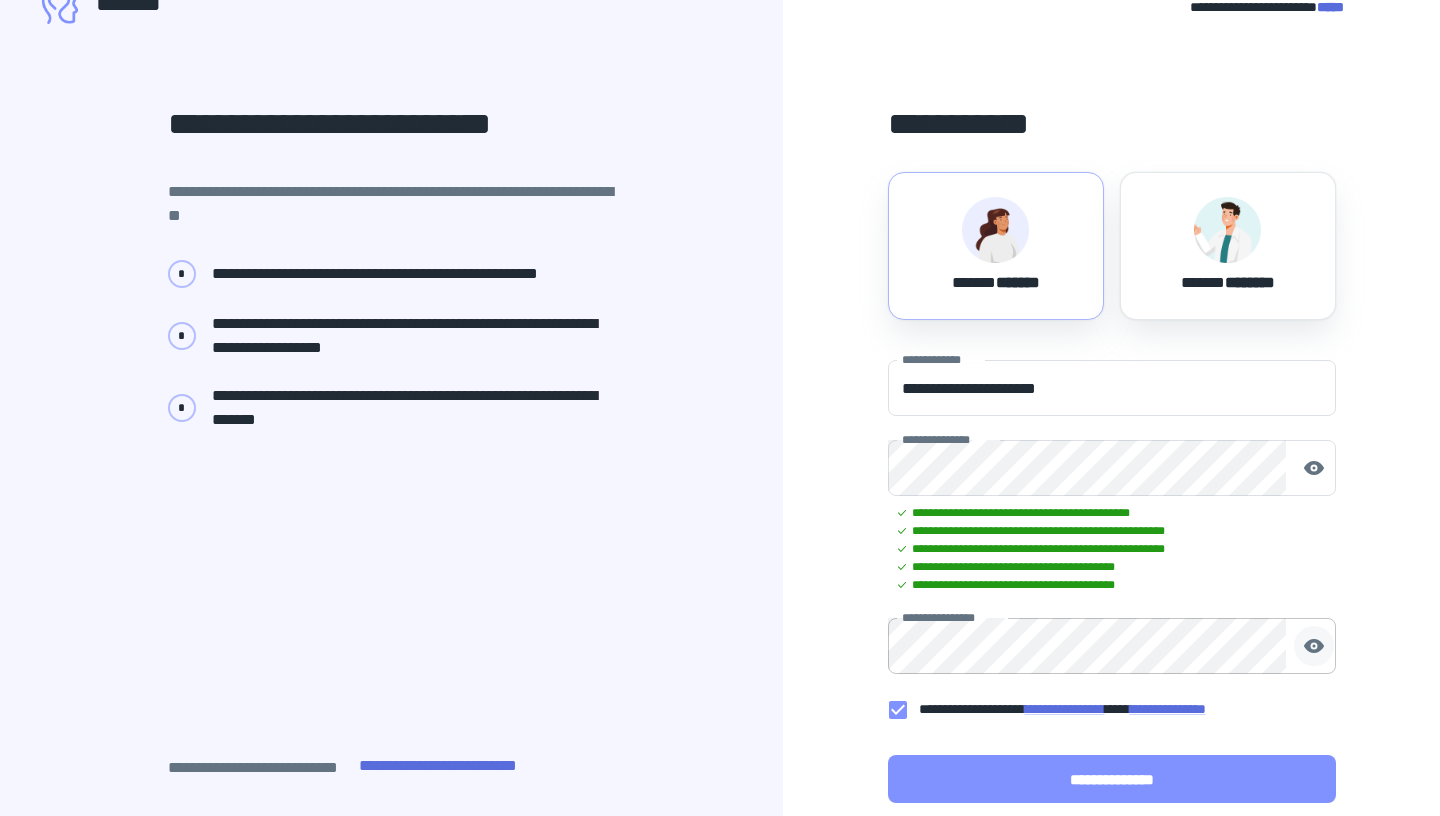 click on "**********" at bounding box center (1112, 779) 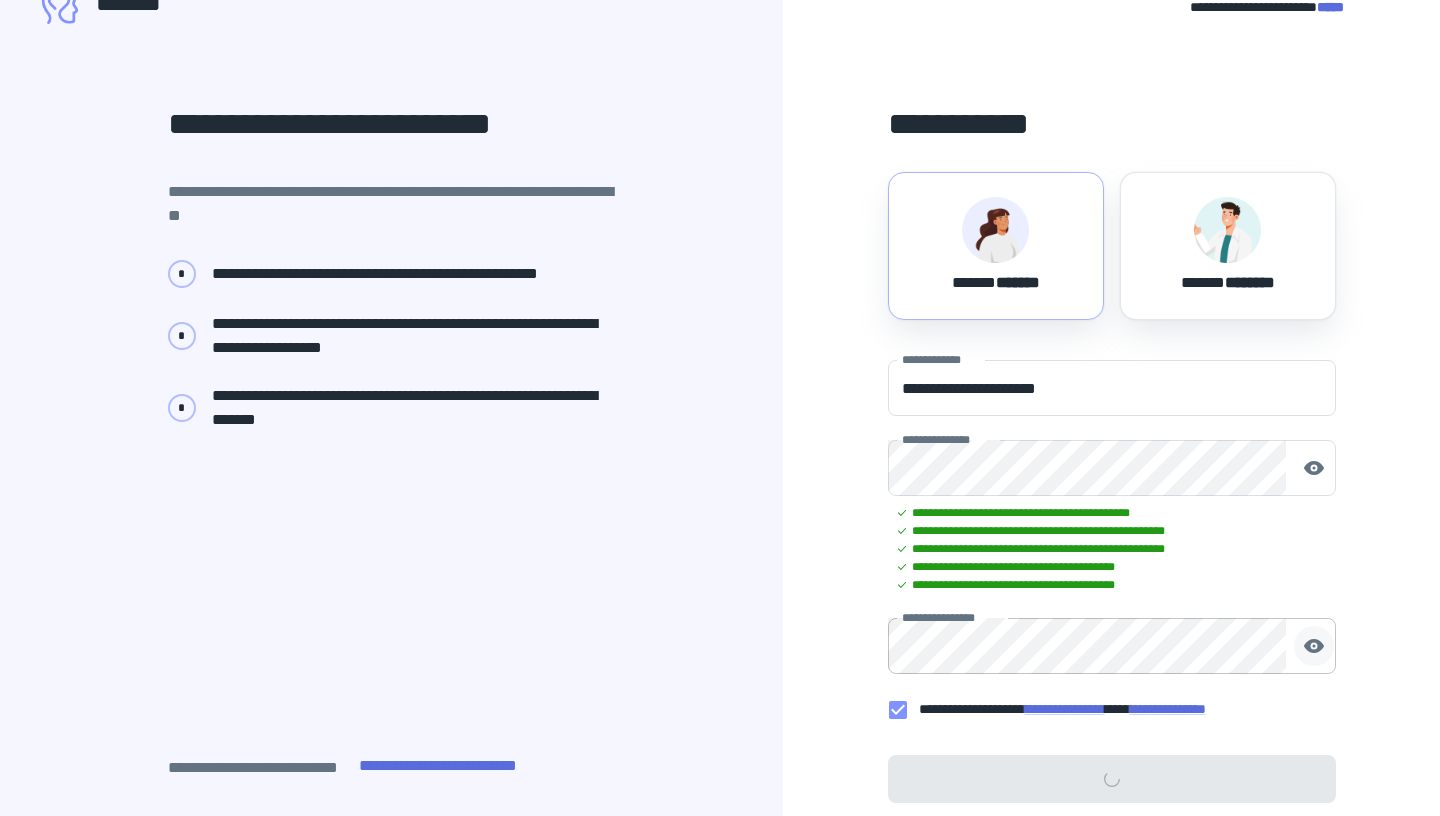 scroll, scrollTop: 0, scrollLeft: 0, axis: both 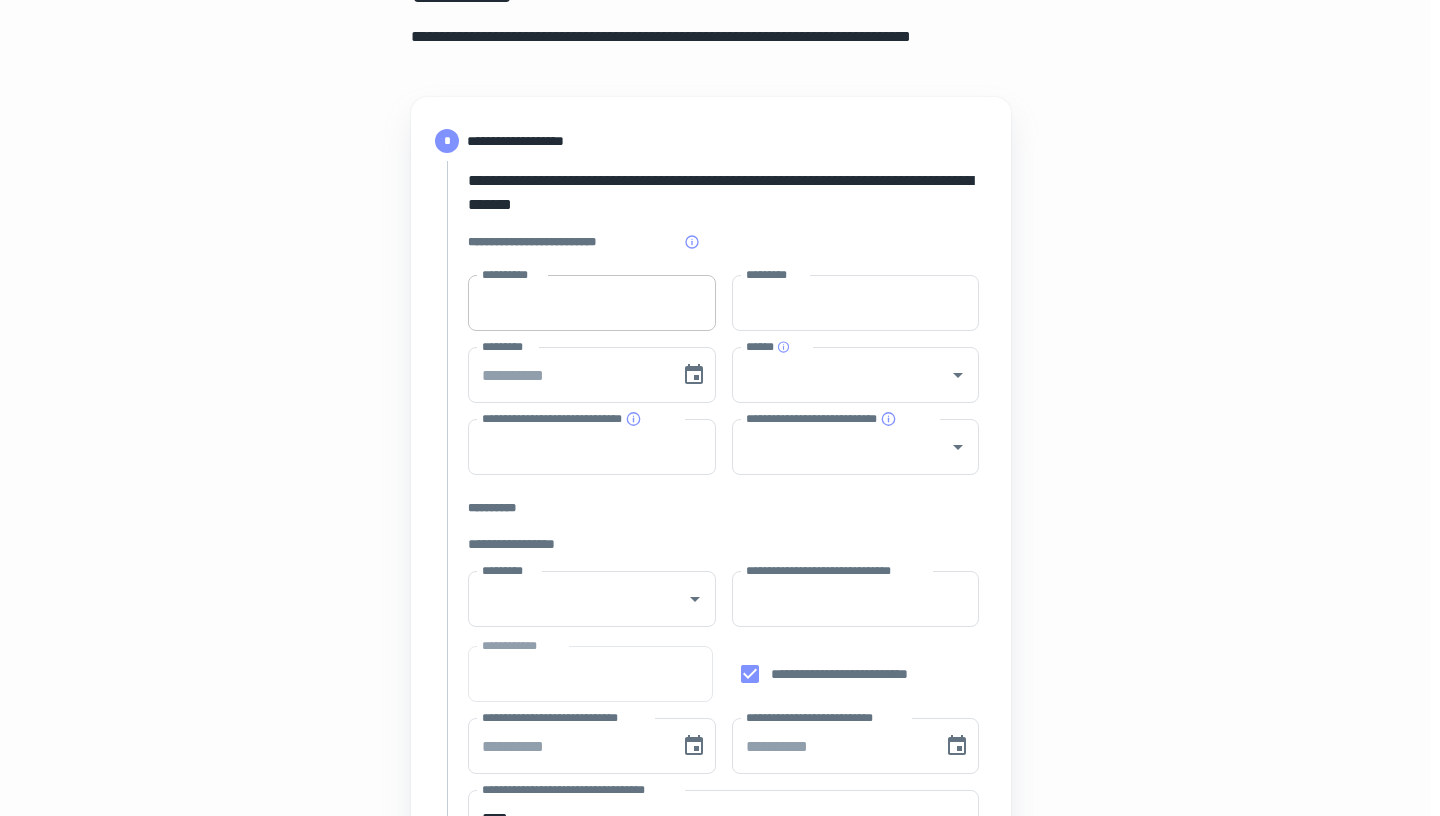 click on "**********" at bounding box center (592, 303) 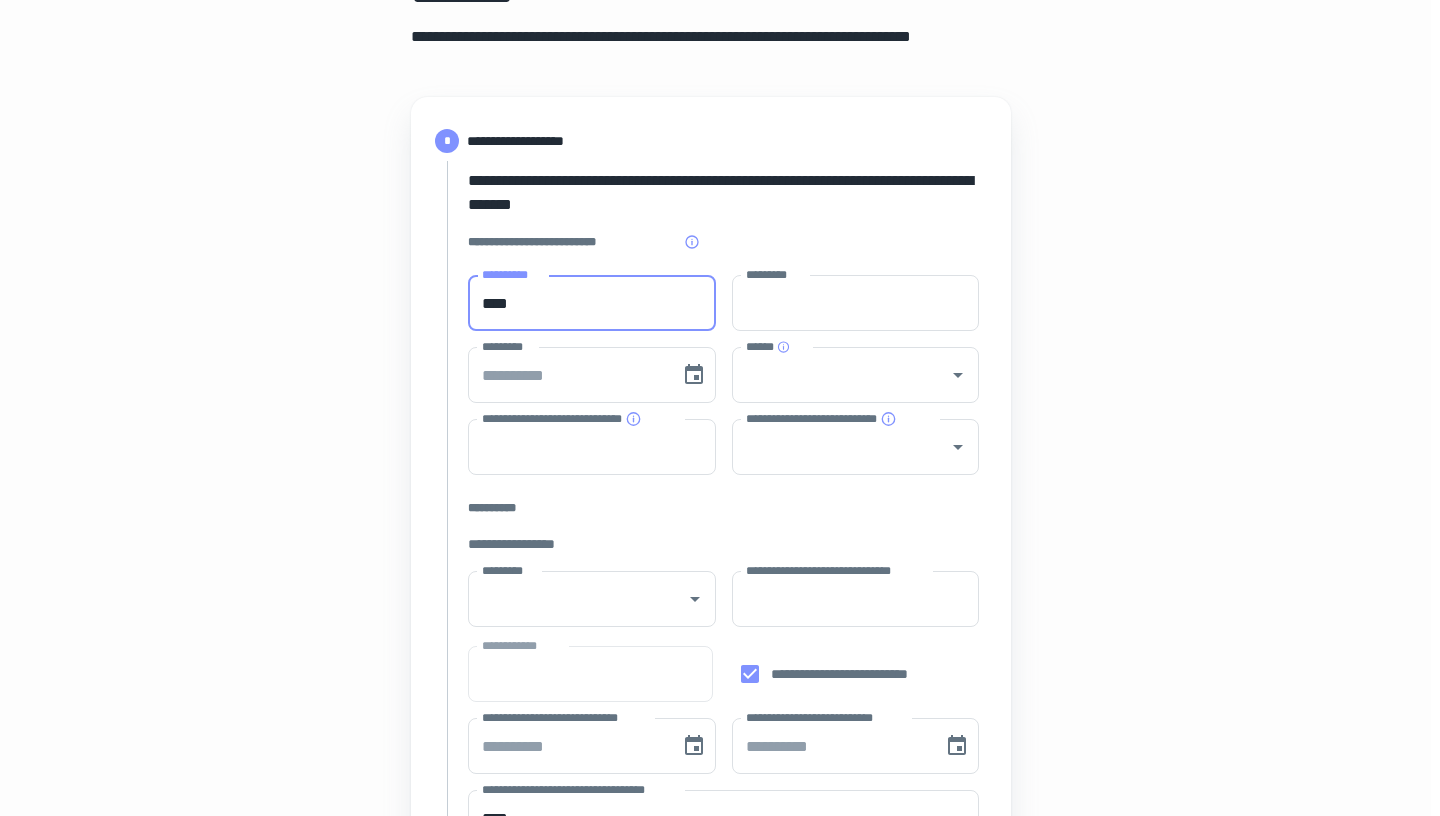 type on "****" 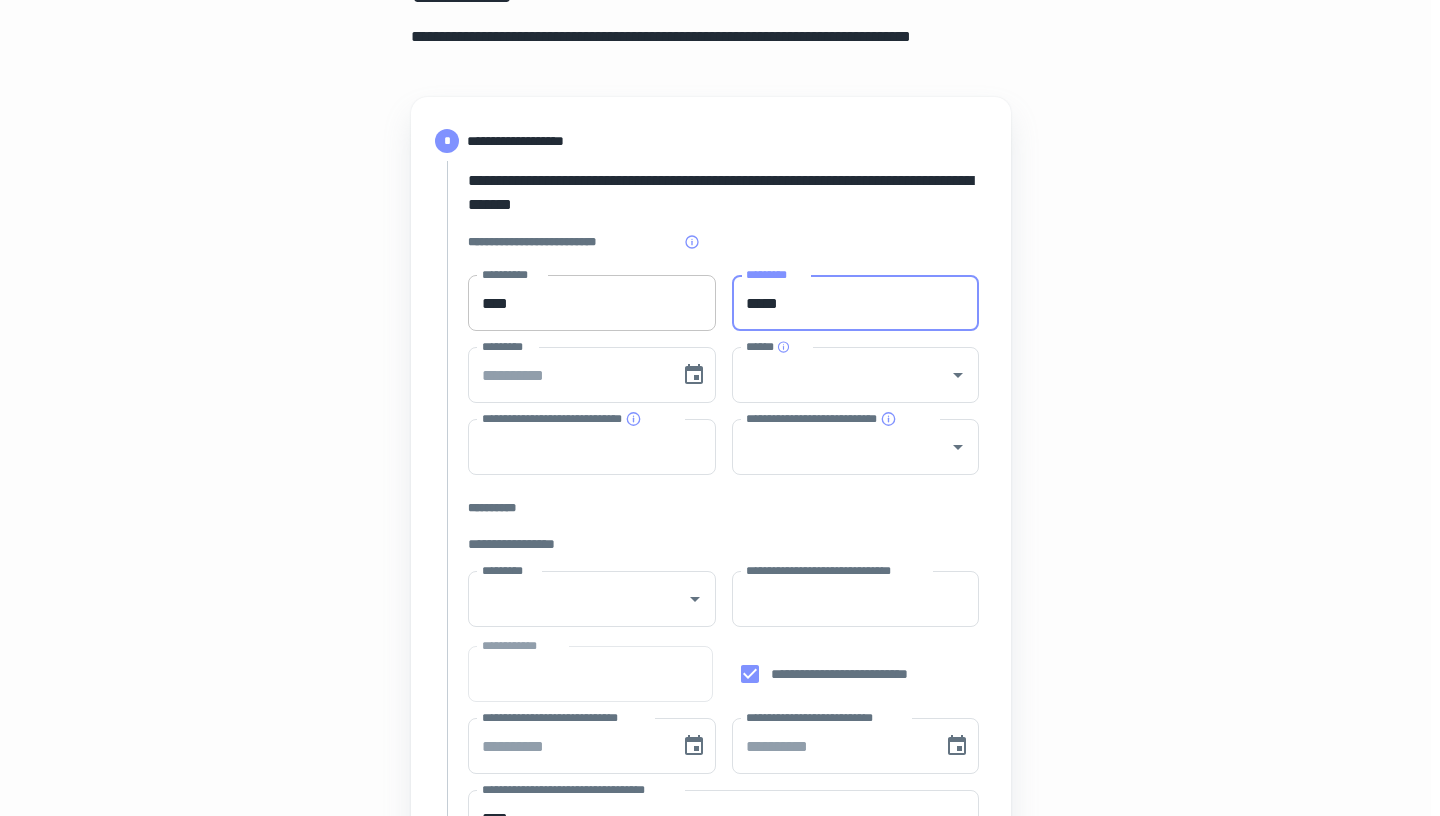 type on "*****" 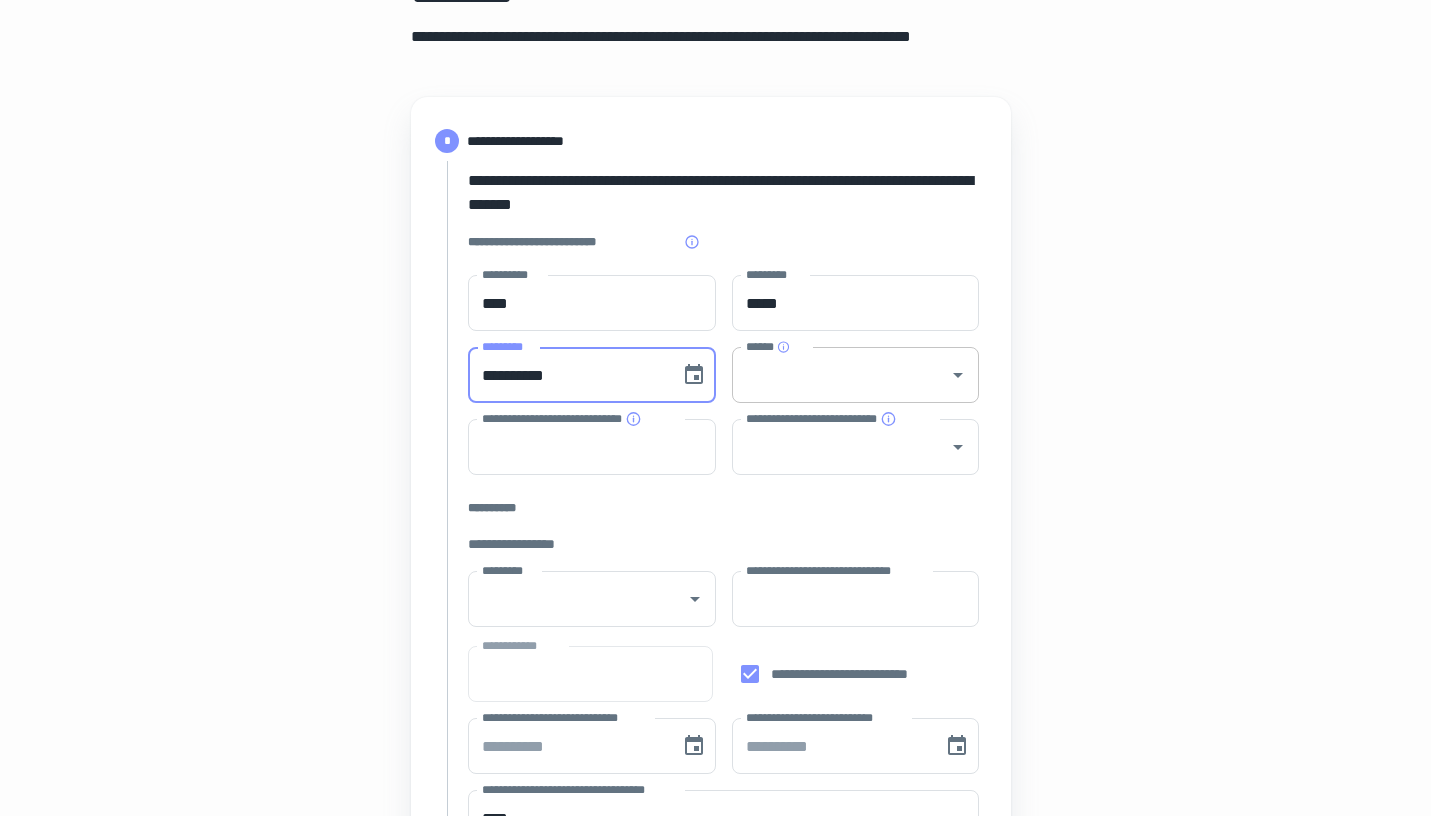 type on "**********" 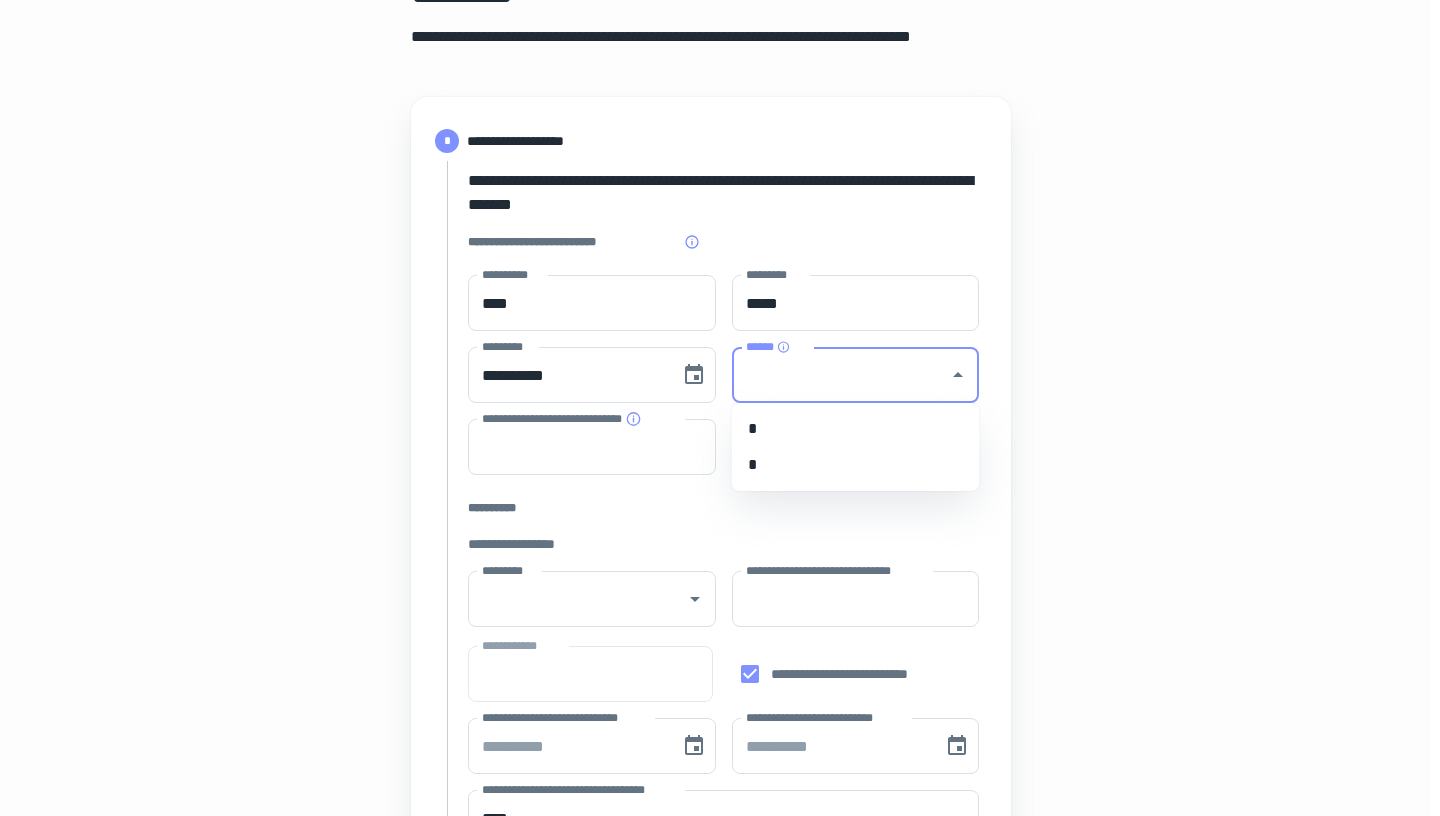 click on "*" at bounding box center (856, 429) 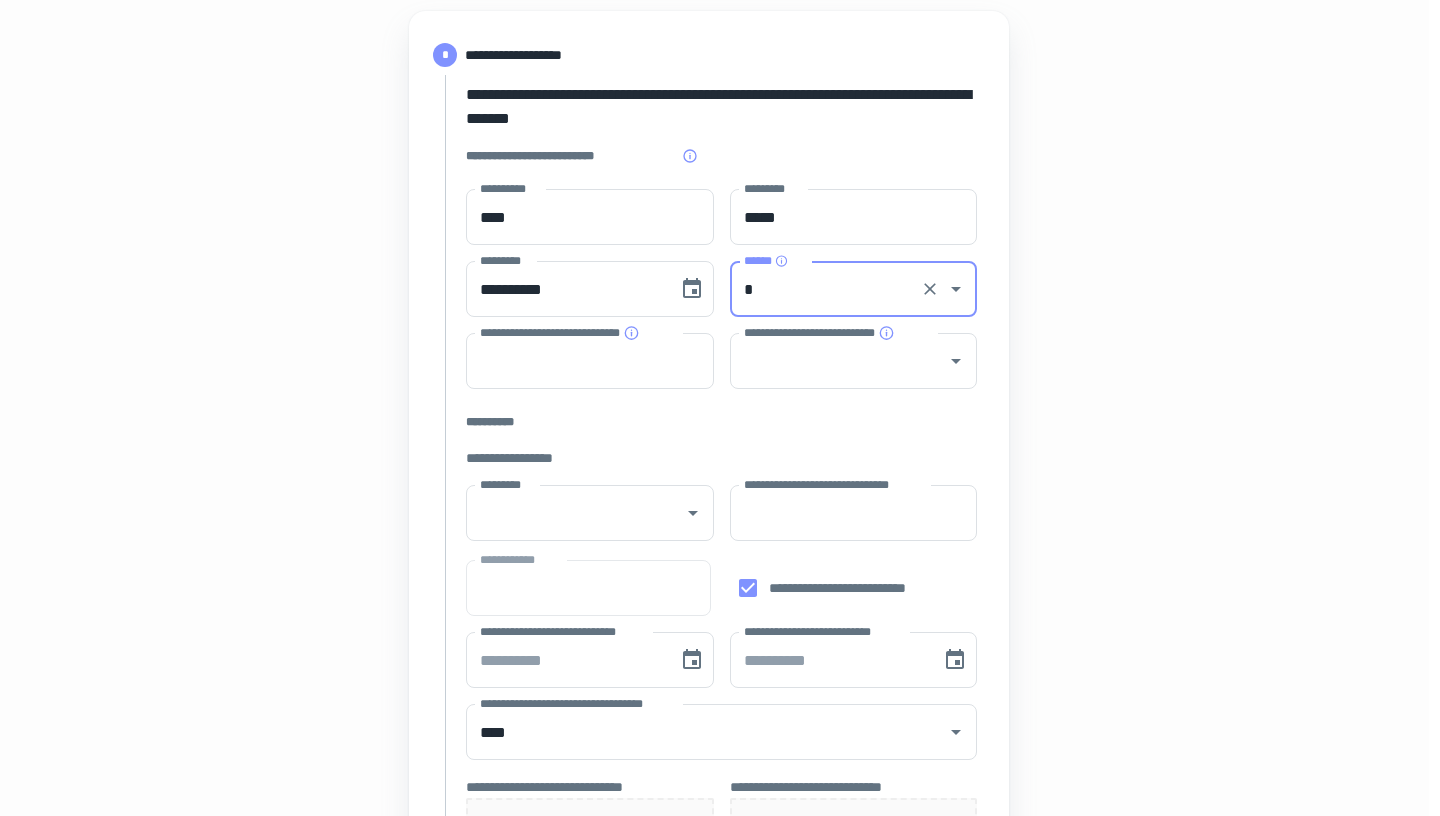 scroll, scrollTop: 234, scrollLeft: 11, axis: both 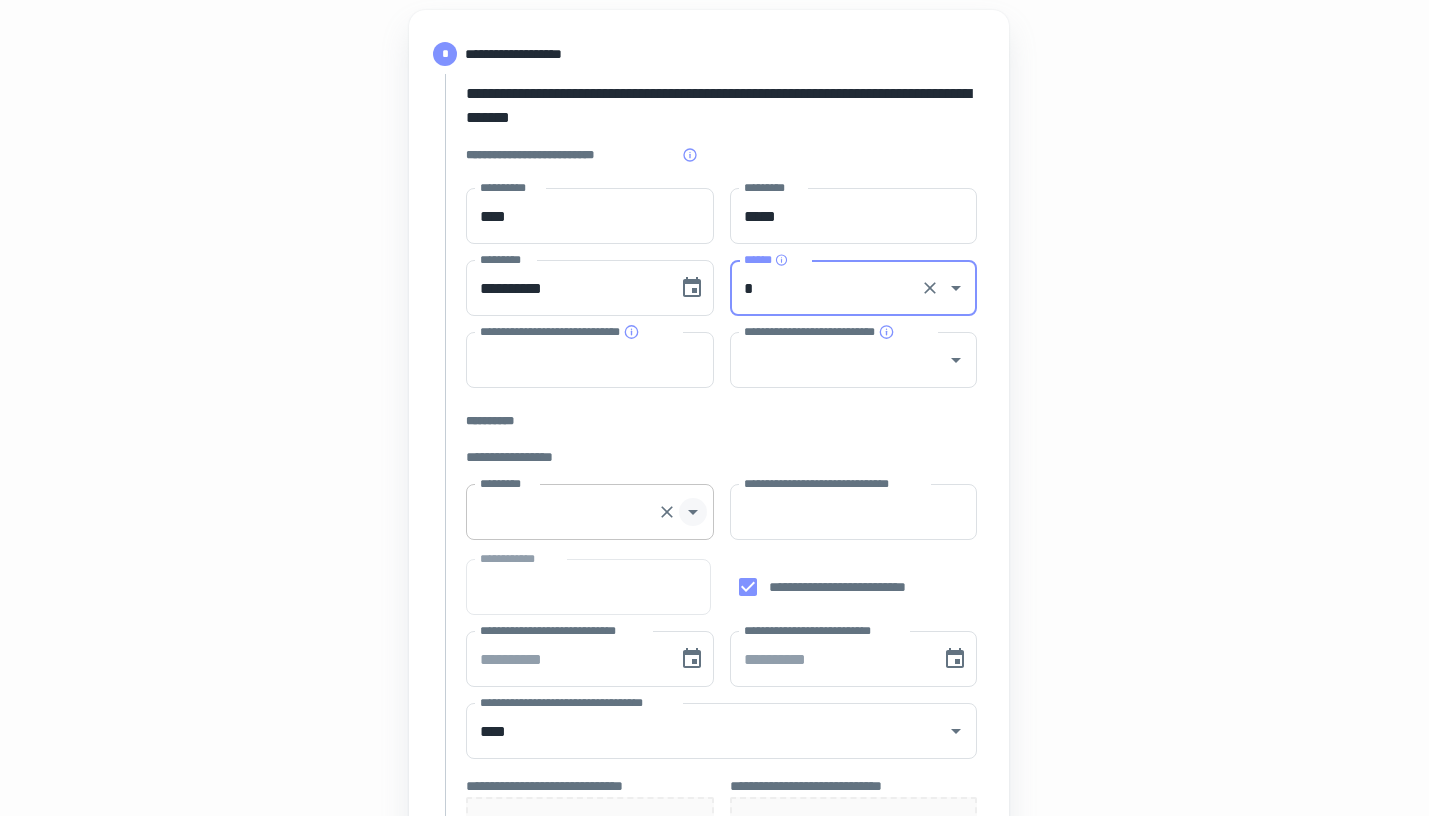 click 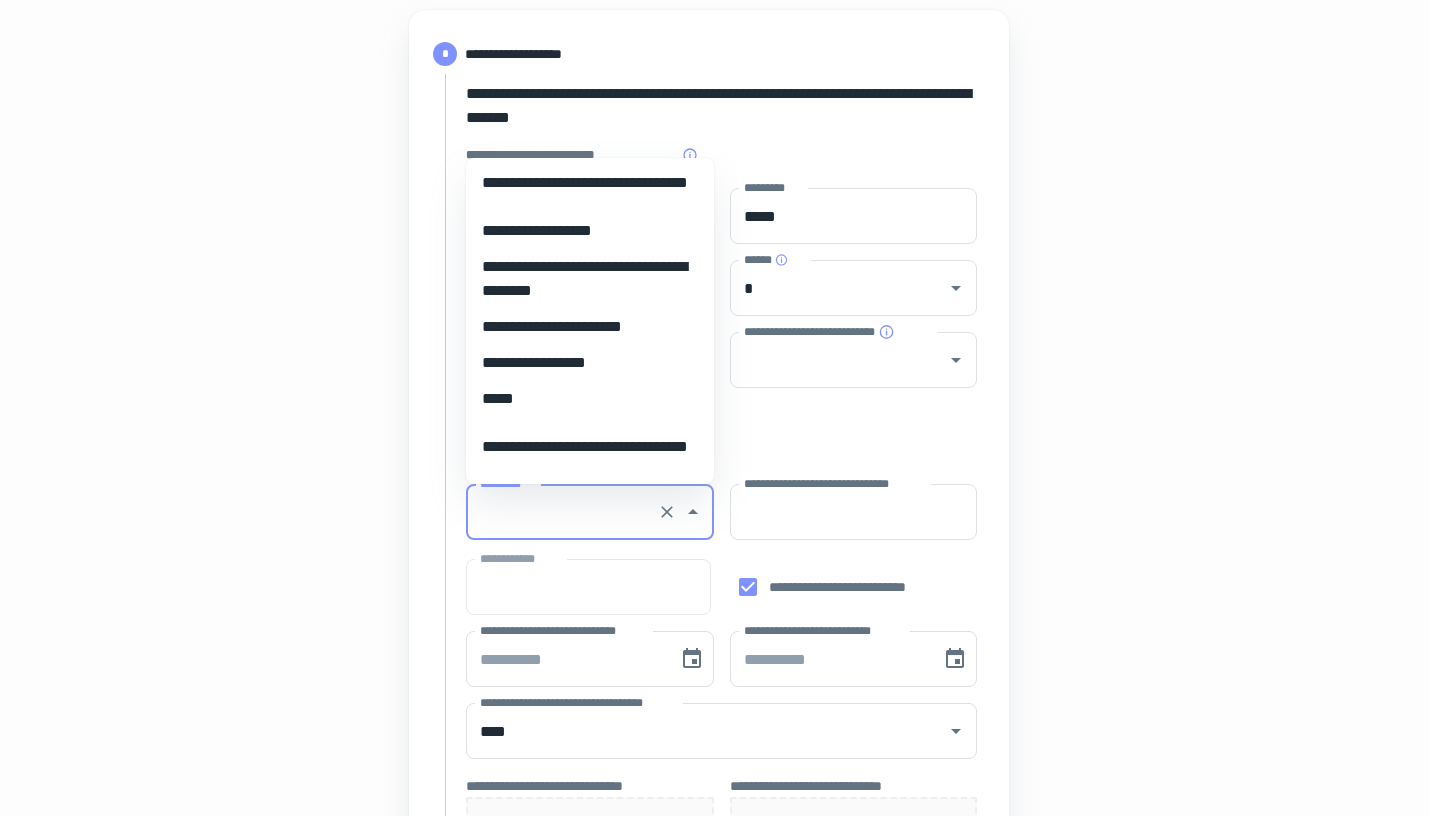 scroll, scrollTop: 7842, scrollLeft: 0, axis: vertical 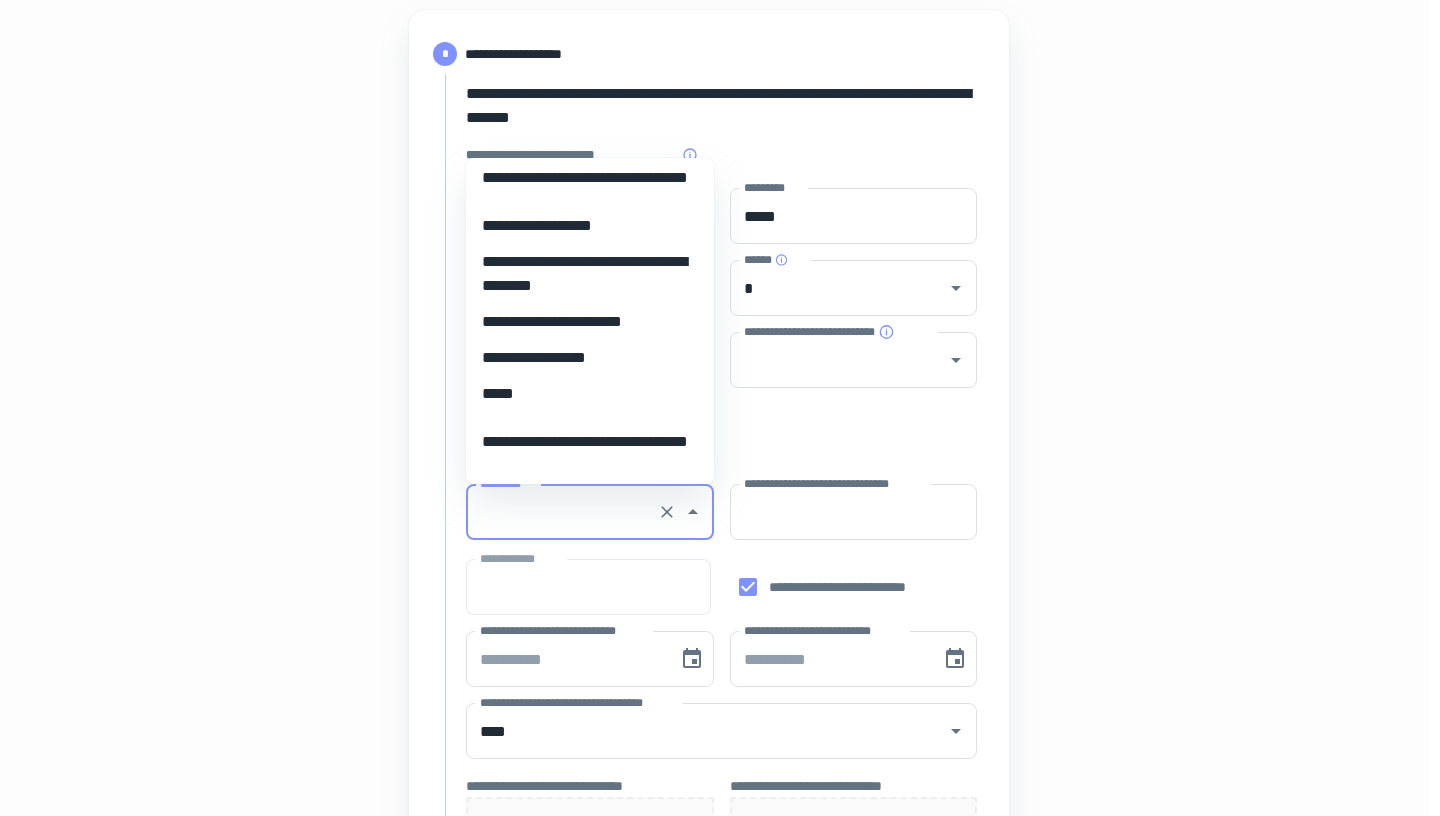 click on "**********" at bounding box center [590, 358] 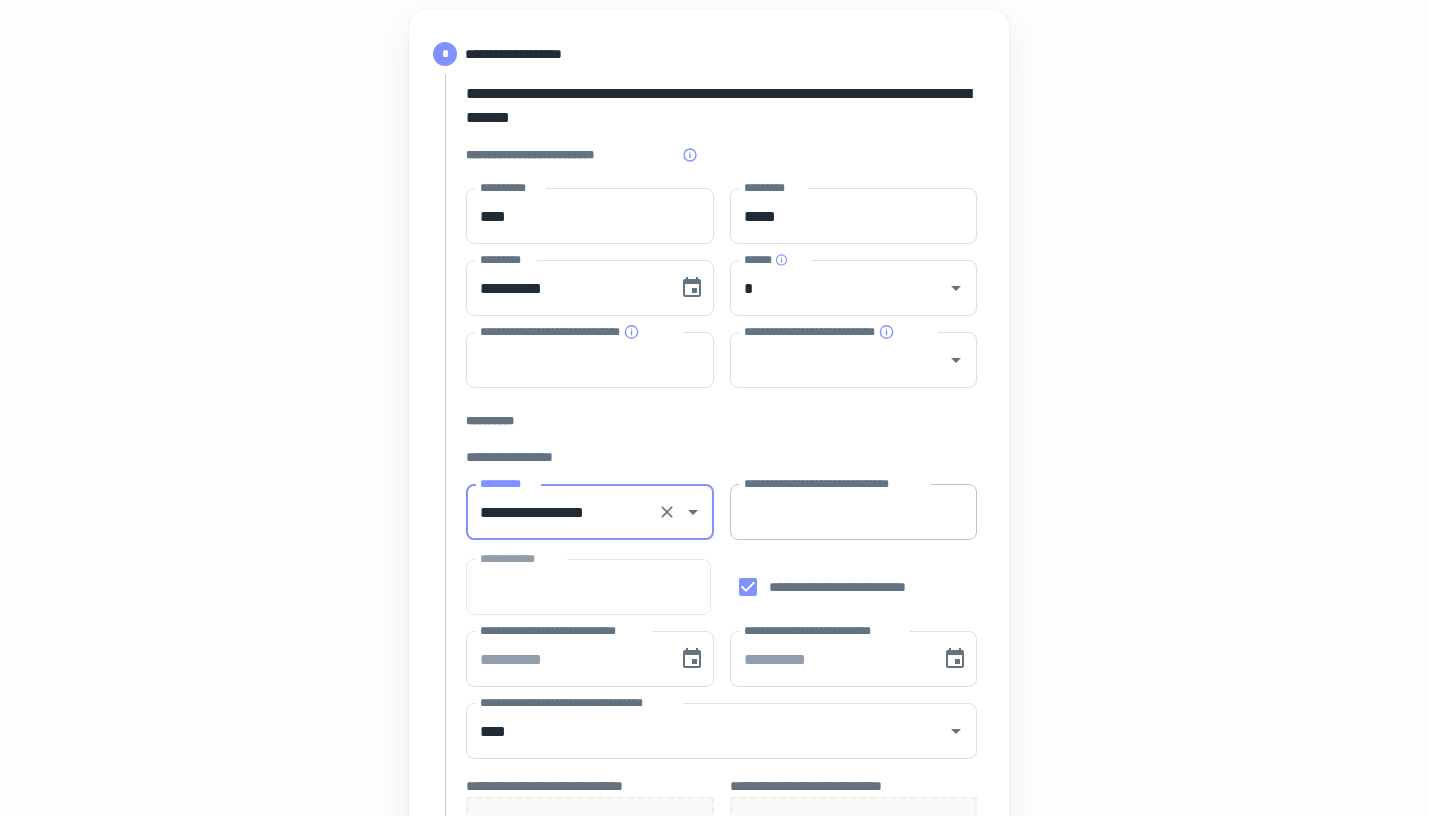 click on "**********" at bounding box center [854, 512] 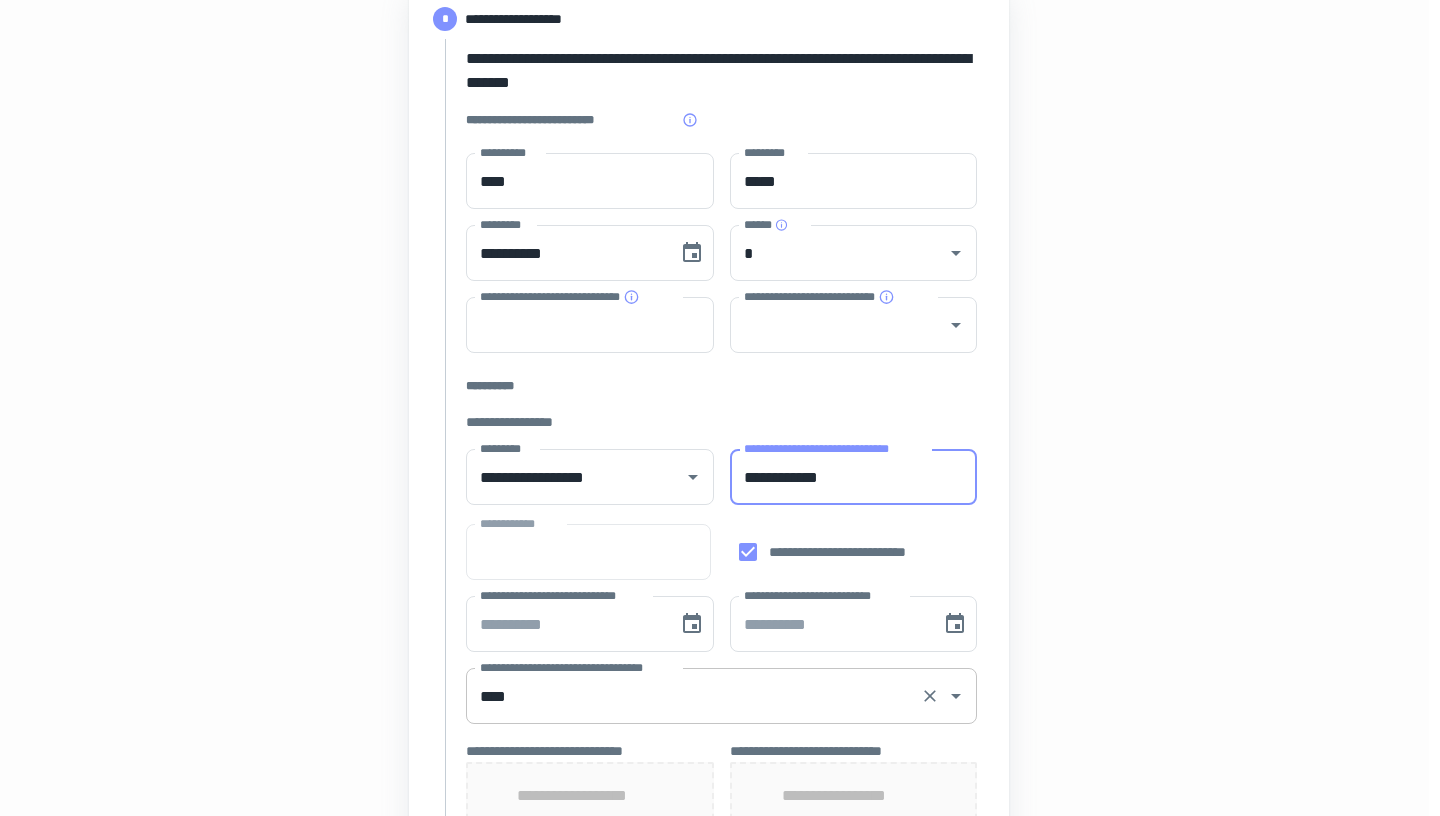 scroll, scrollTop: 274, scrollLeft: 11, axis: both 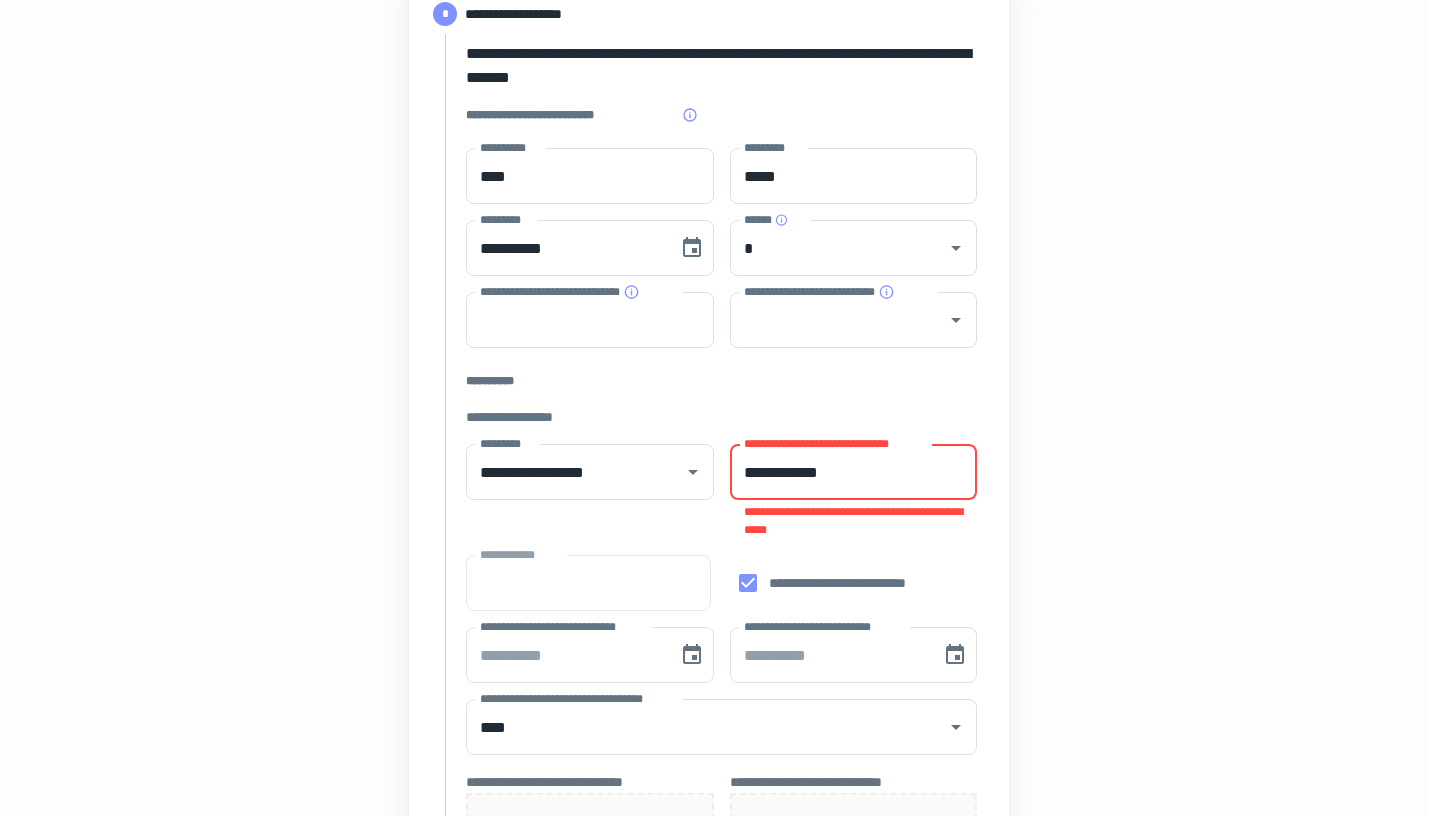 click on "**********" at bounding box center (854, 472) 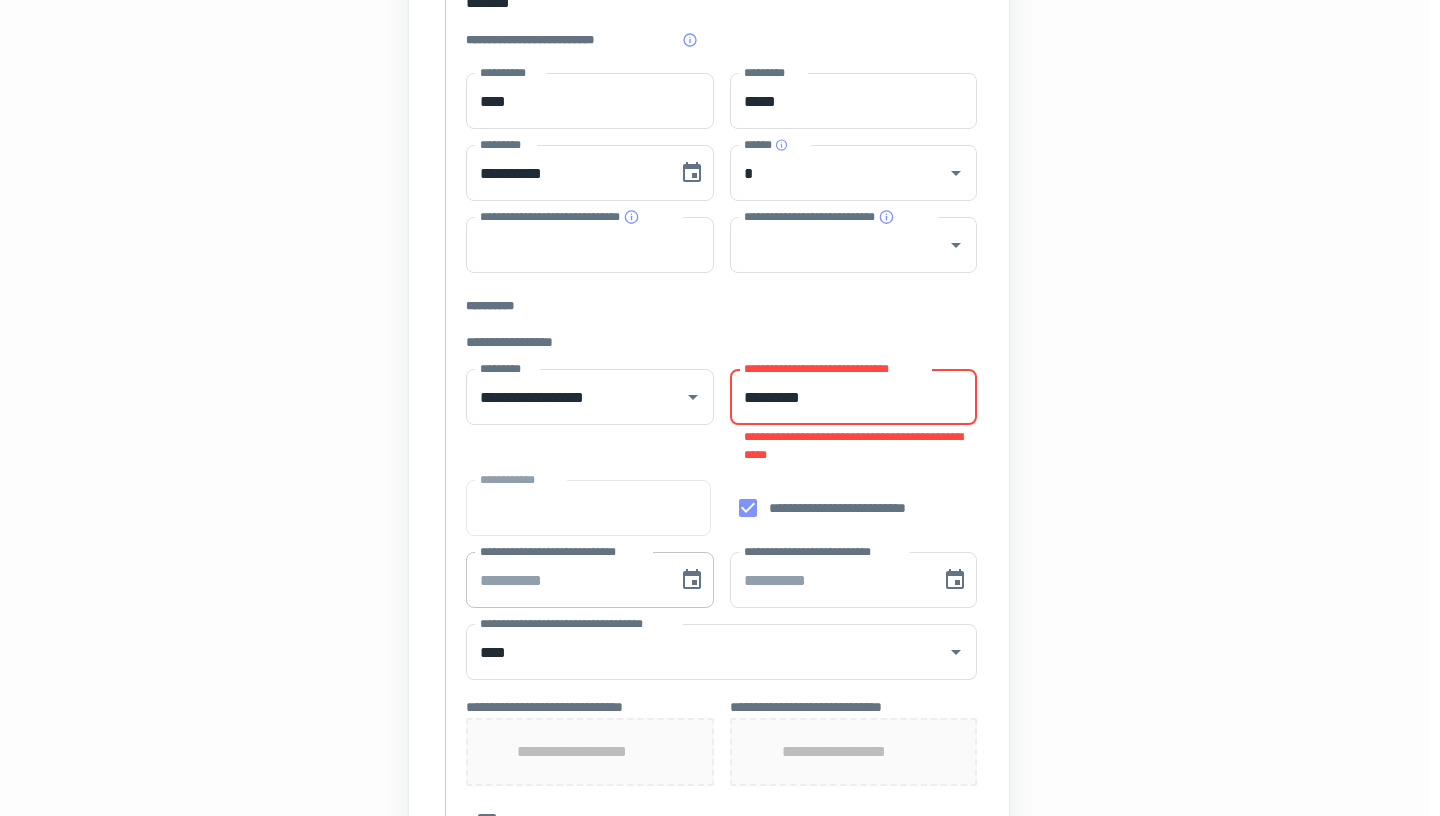 scroll, scrollTop: 362, scrollLeft: 11, axis: both 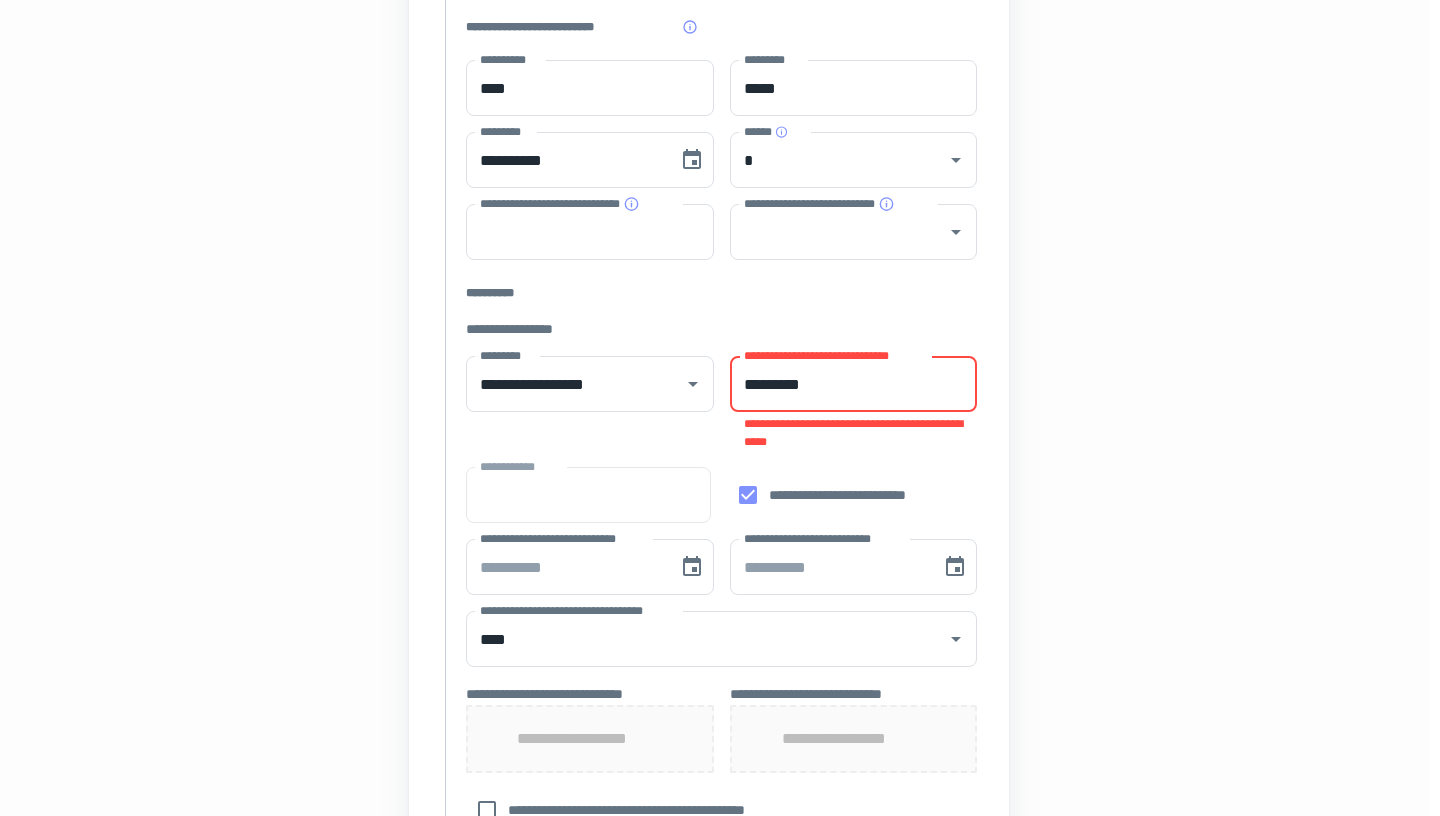 type on "*********" 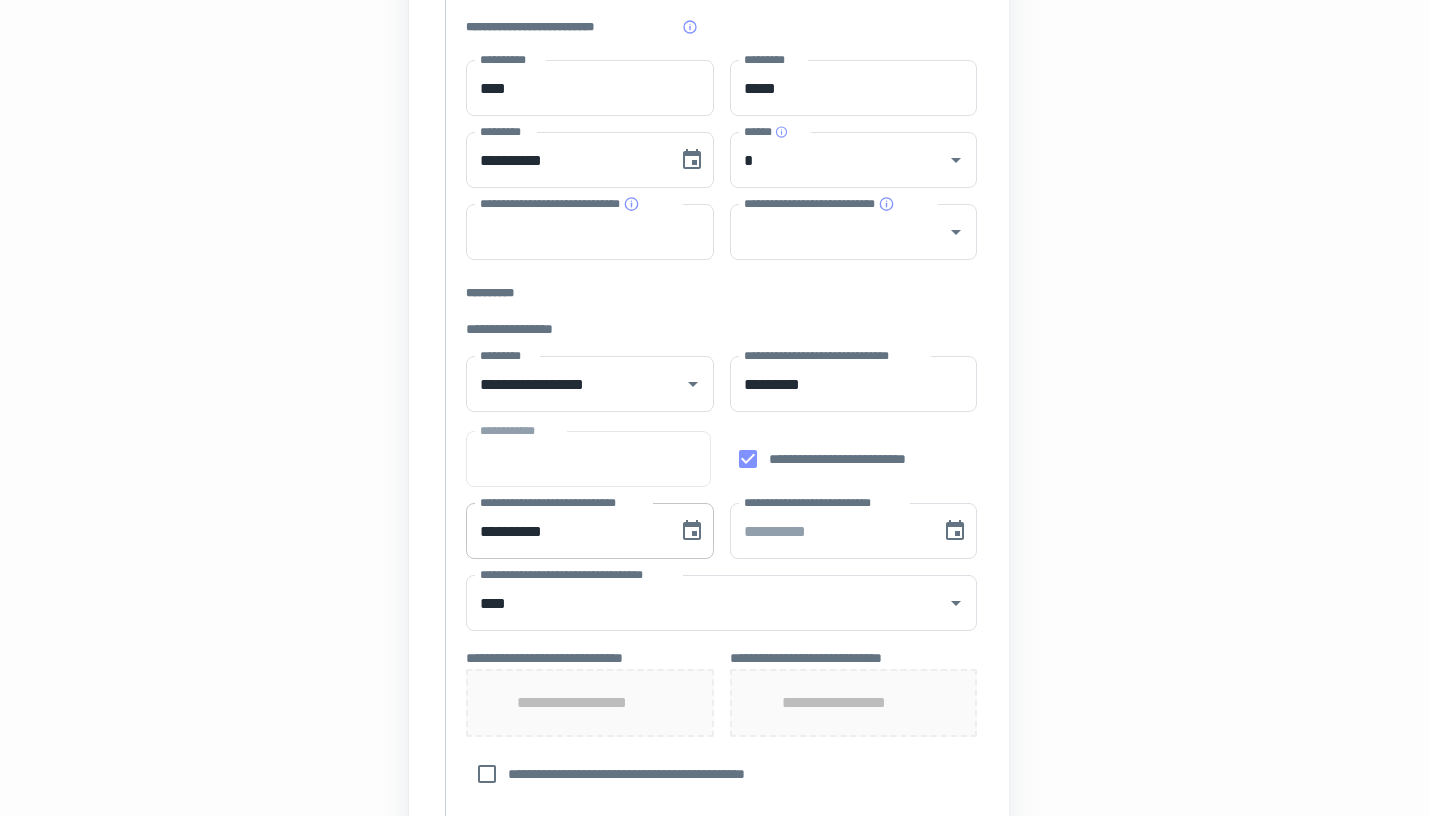 click on "**********" at bounding box center [565, 531] 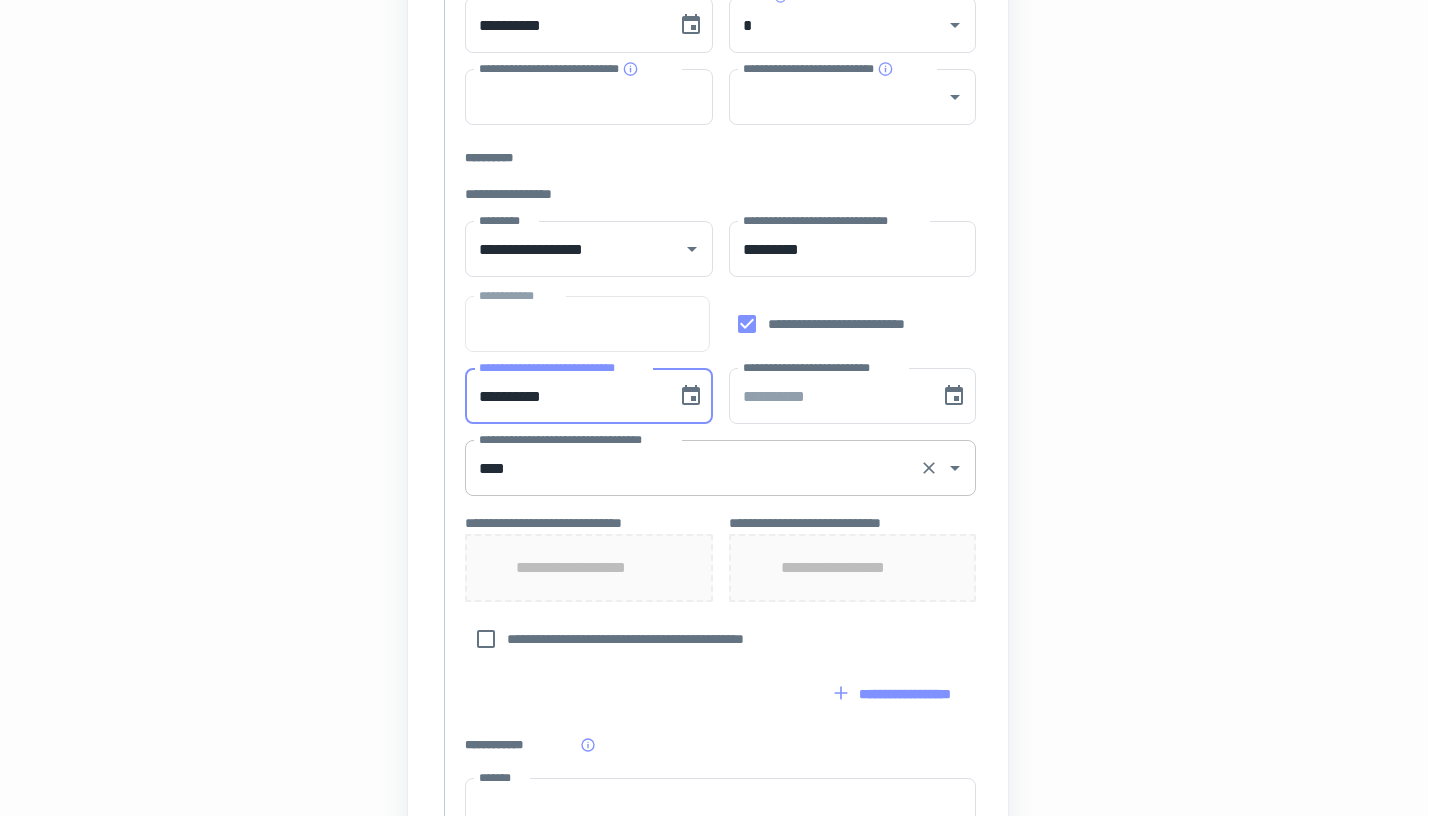 scroll, scrollTop: 499, scrollLeft: 12, axis: both 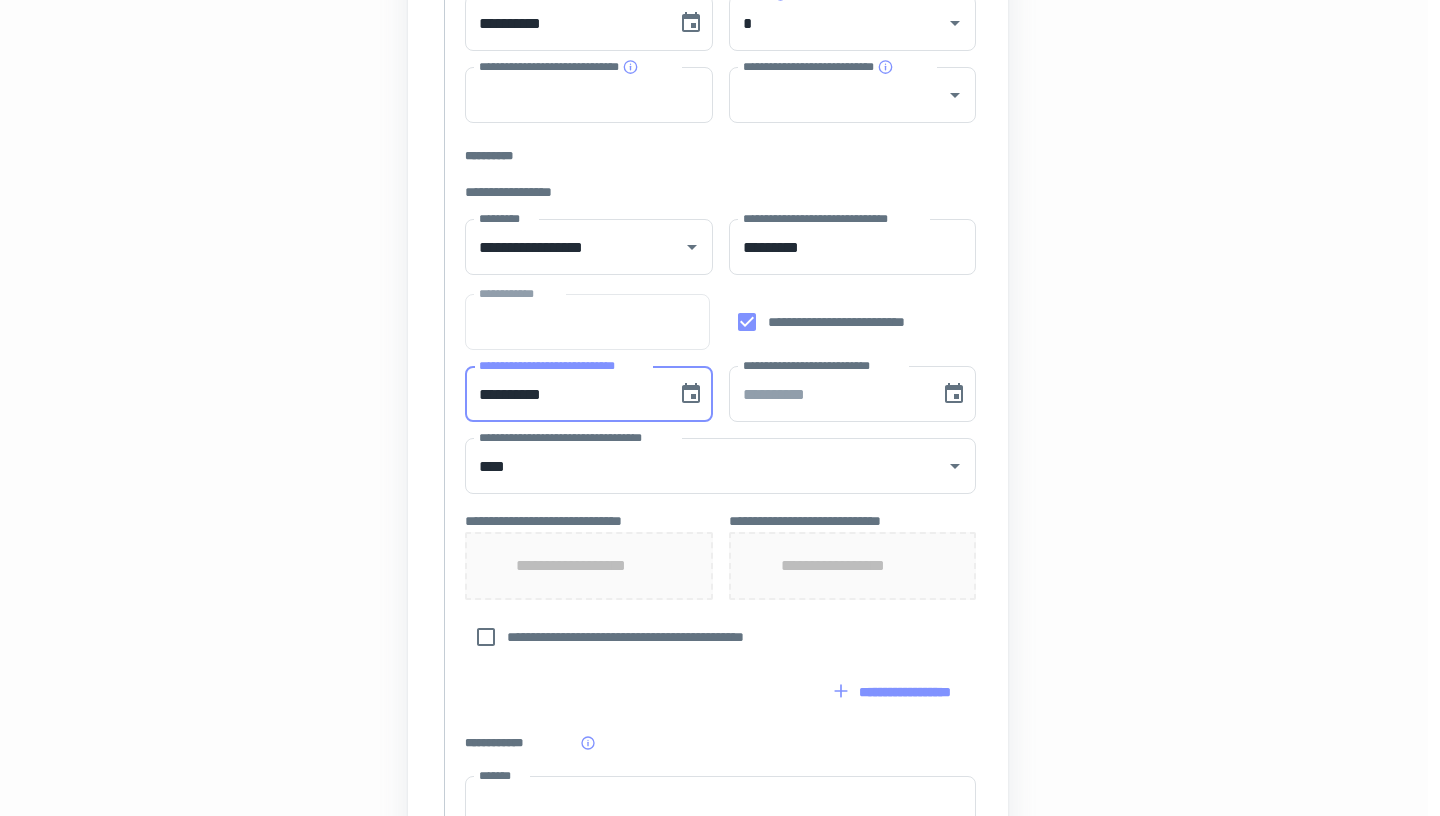 type on "**********" 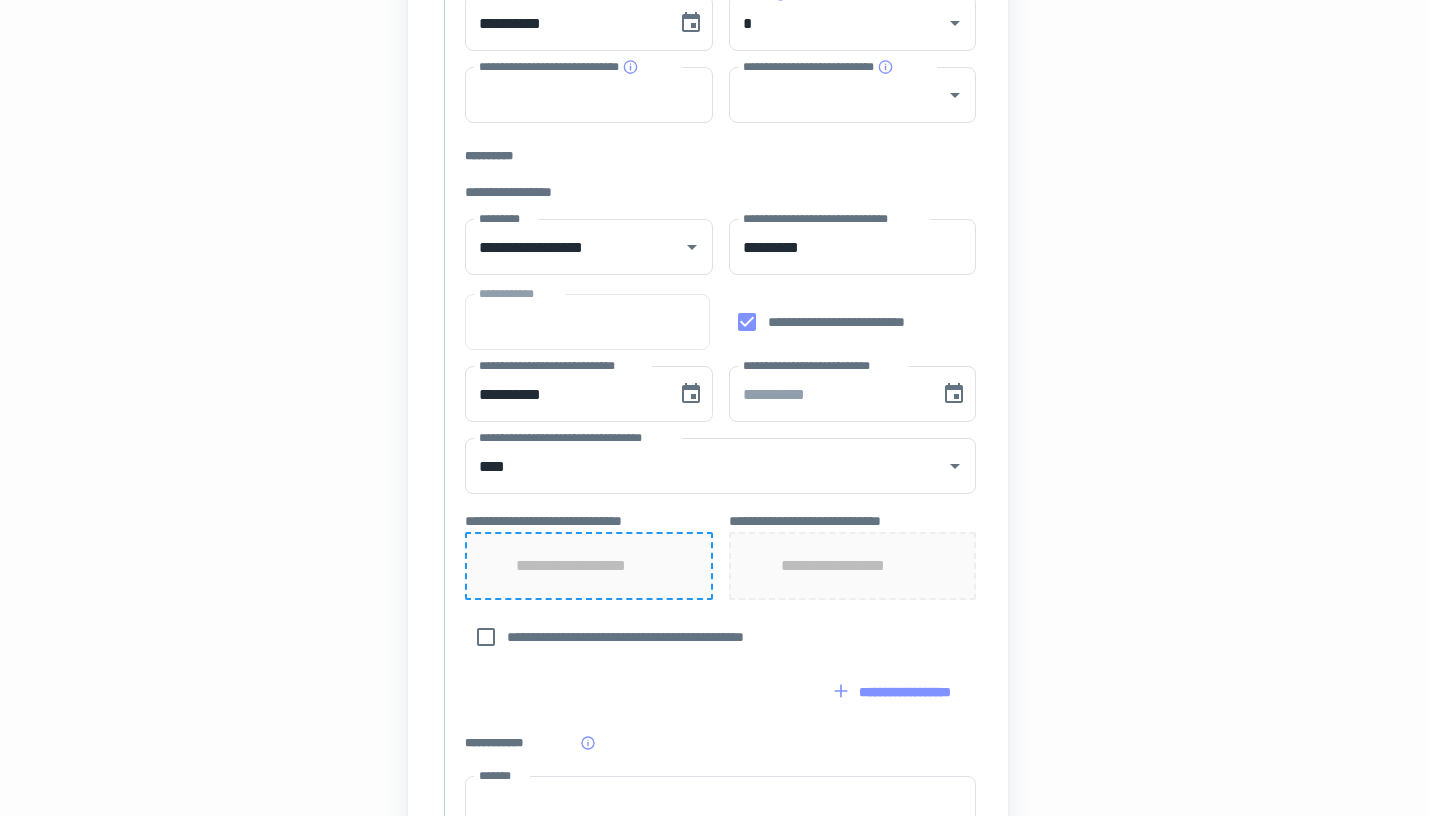 click on "**********" at bounding box center [589, 566] 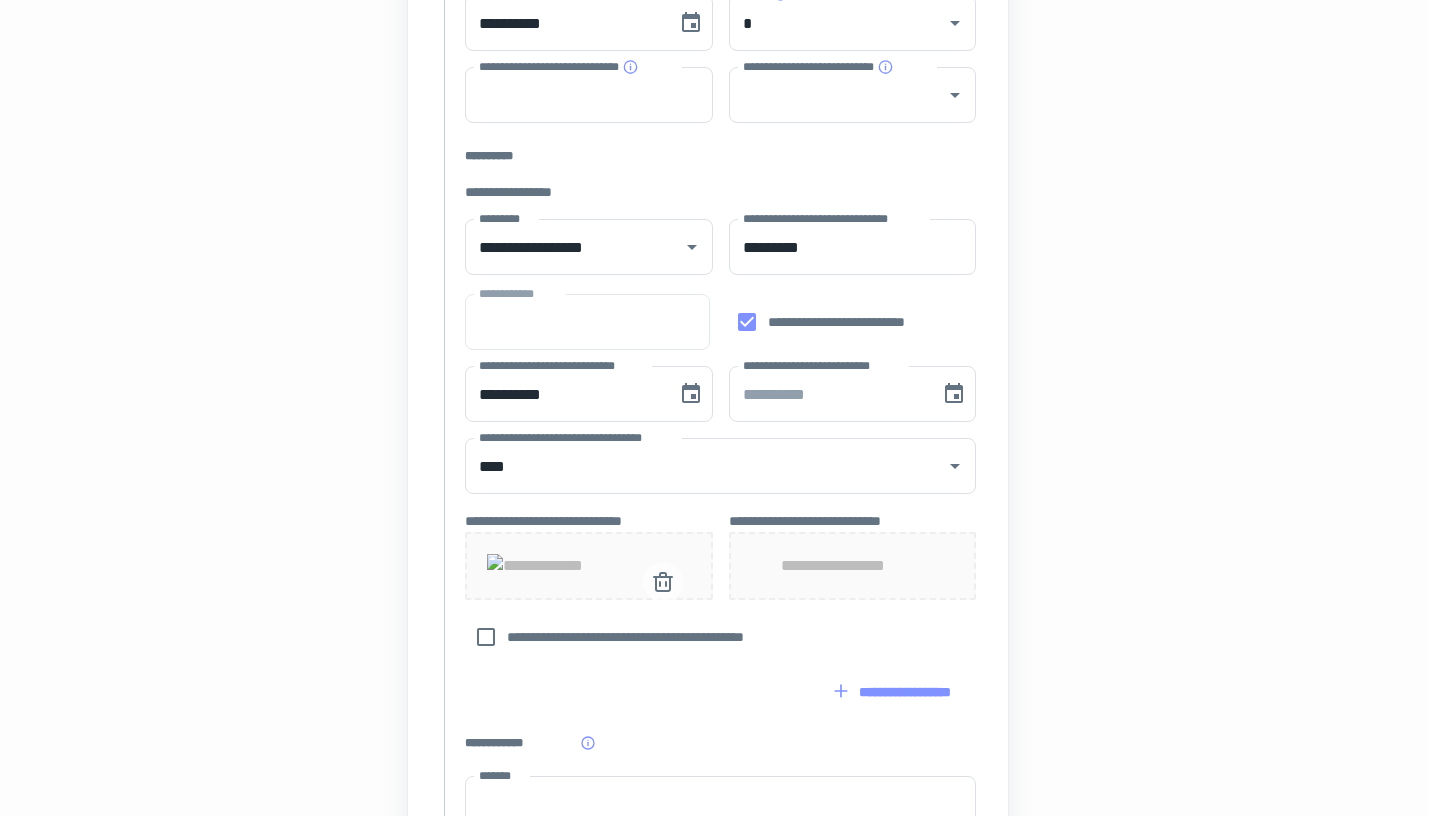 click at bounding box center (589, 566) 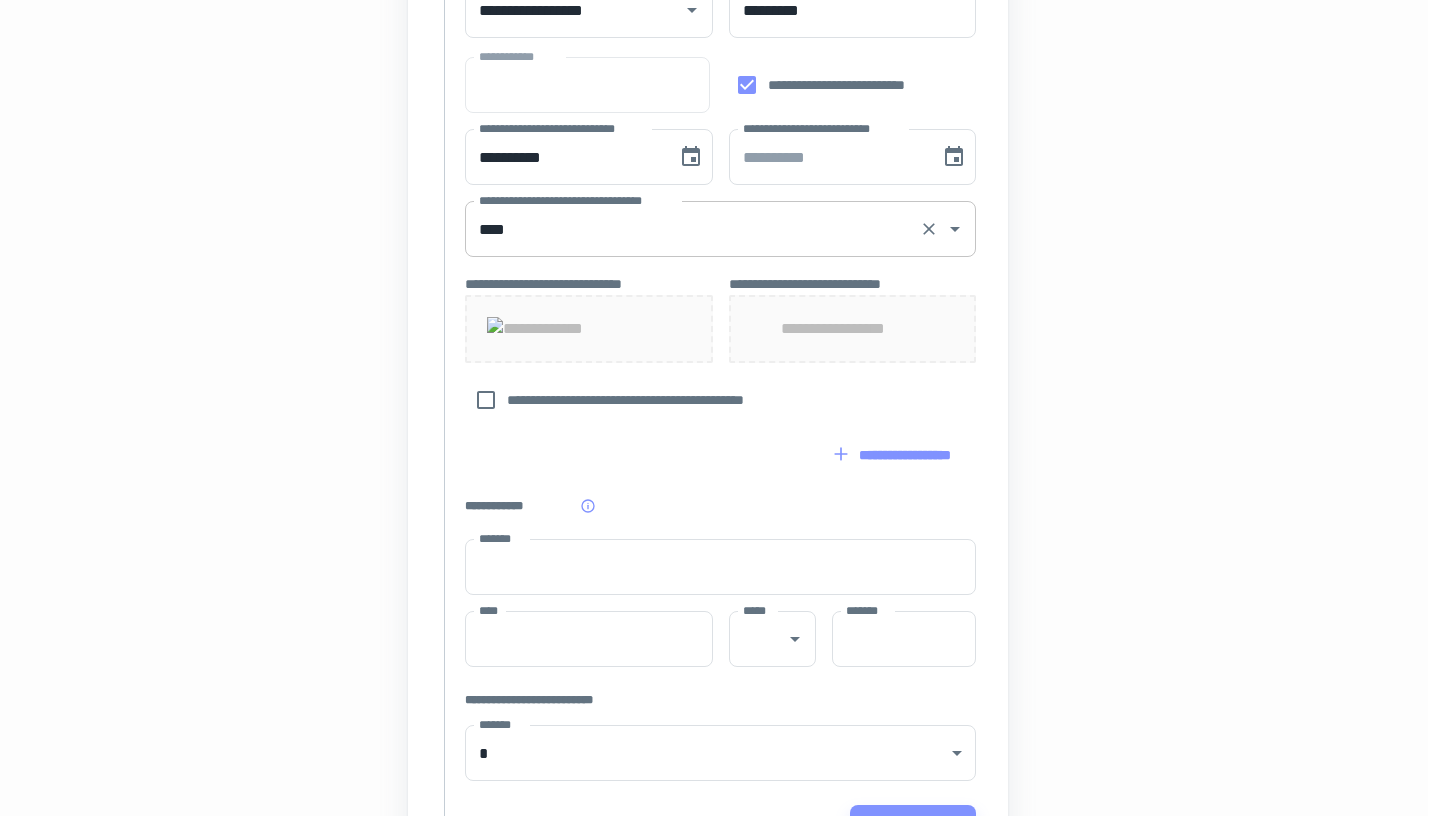 scroll, scrollTop: 714, scrollLeft: 12, axis: both 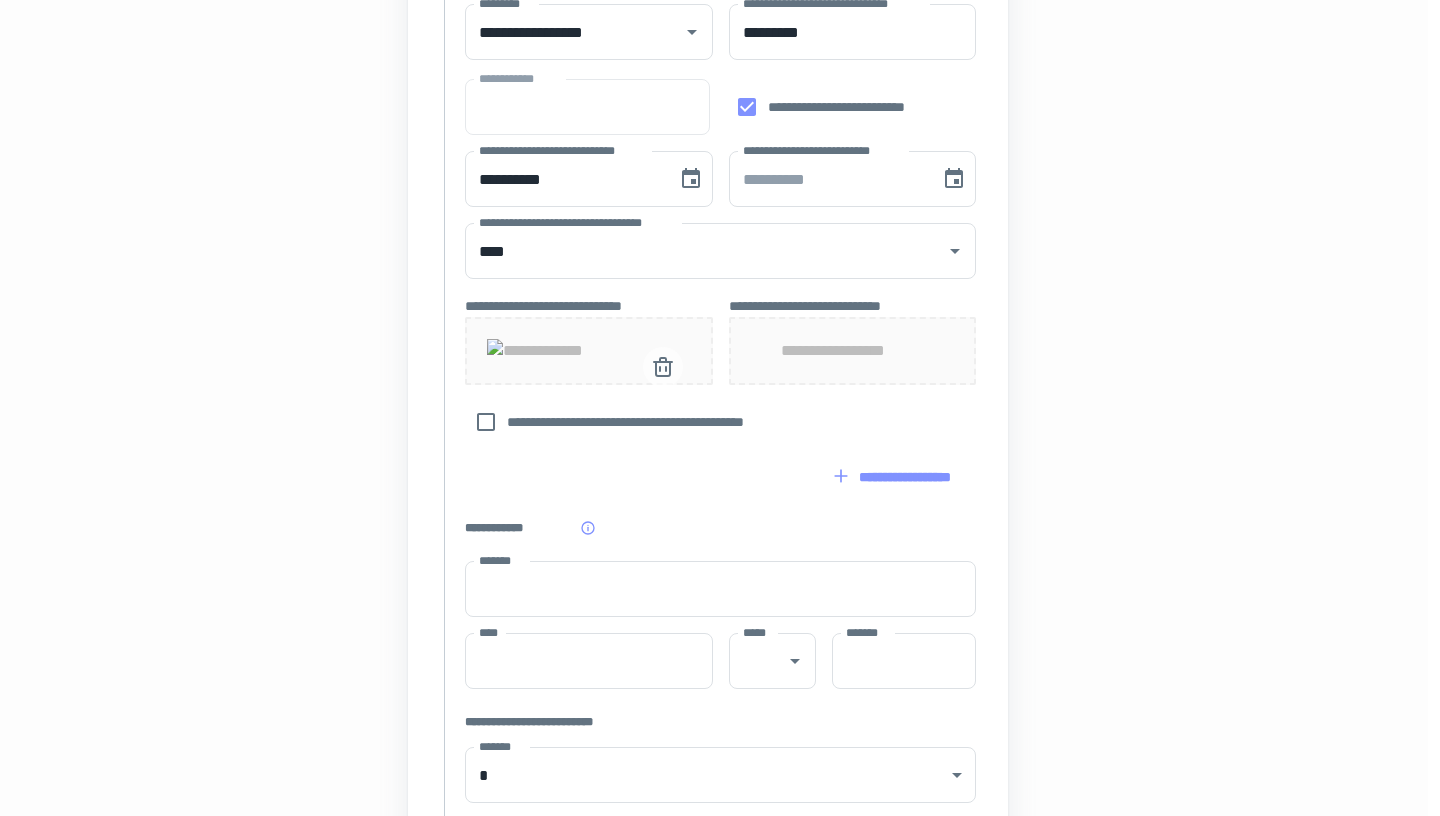 click at bounding box center [589, 351] 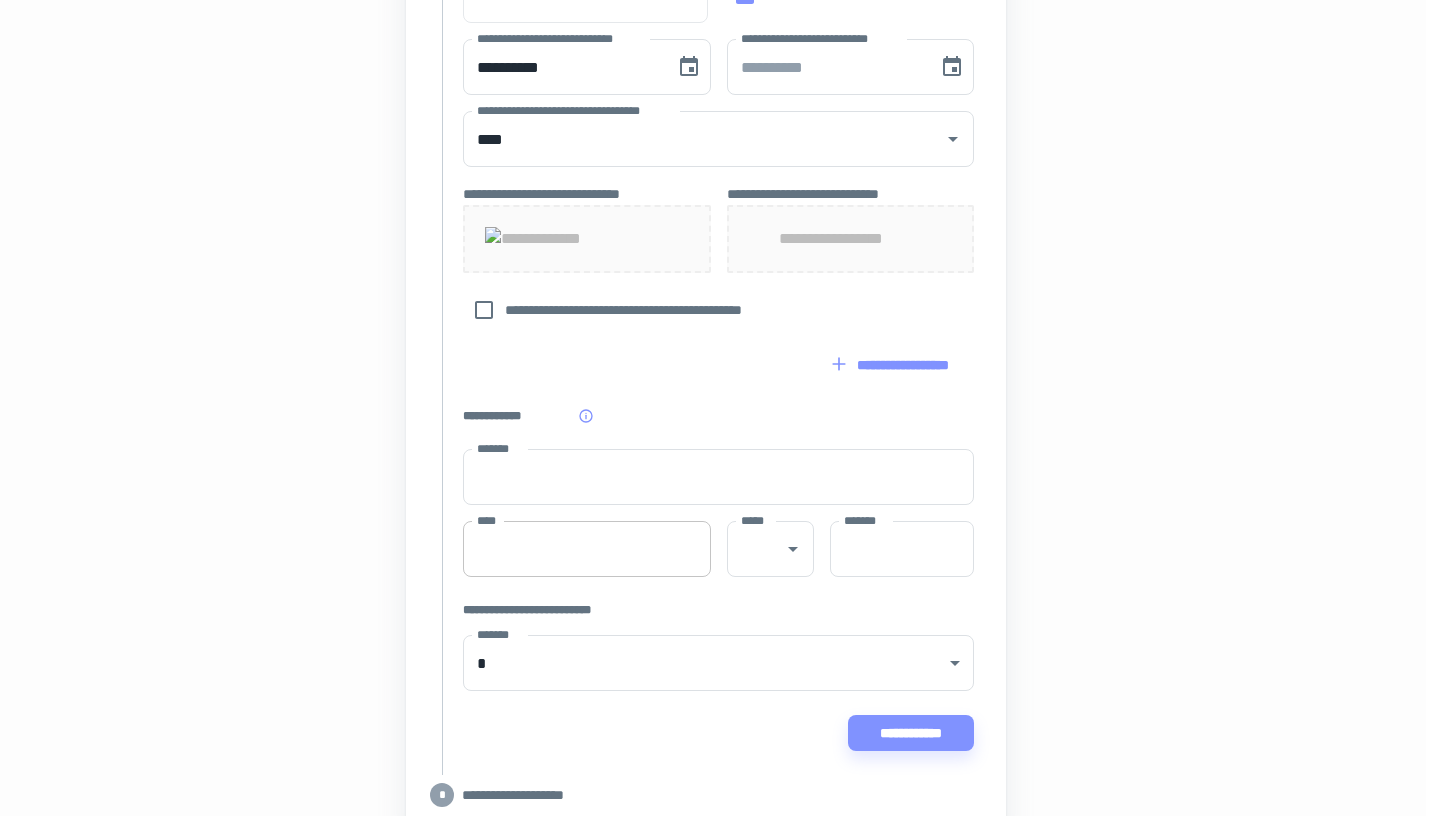 scroll, scrollTop: 828, scrollLeft: 14, axis: both 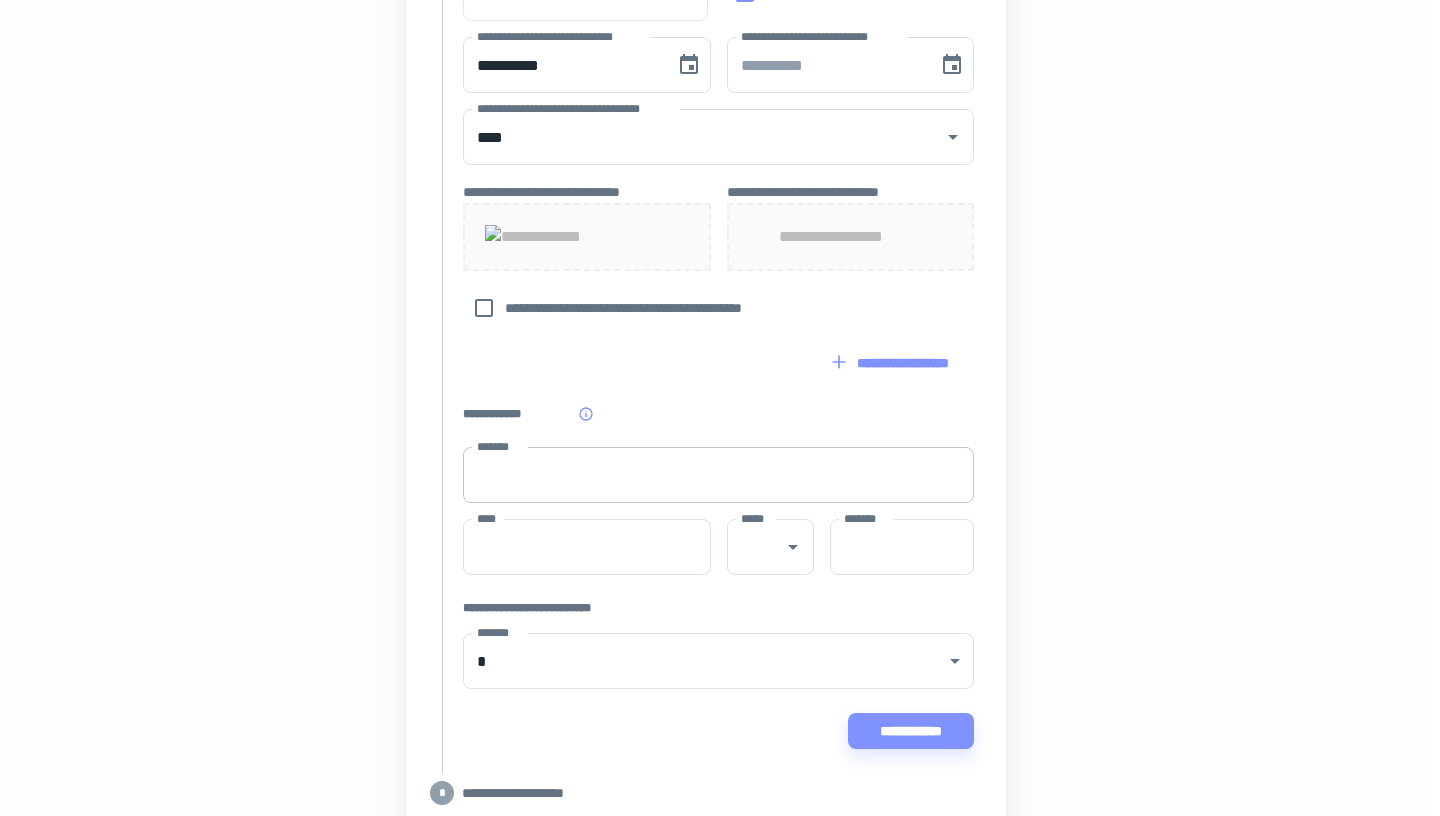click on "*******" at bounding box center (718, 475) 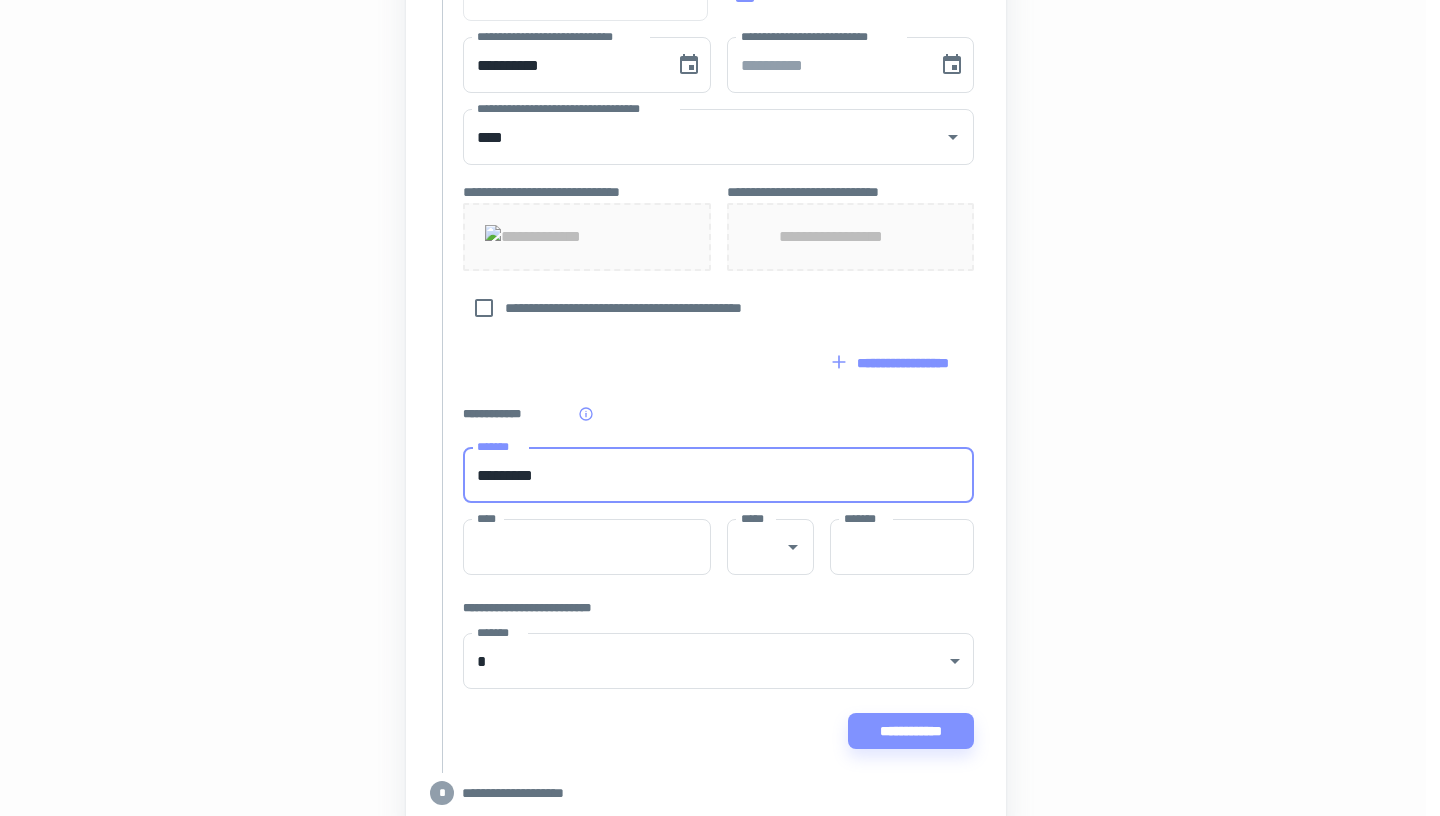 type on "*********" 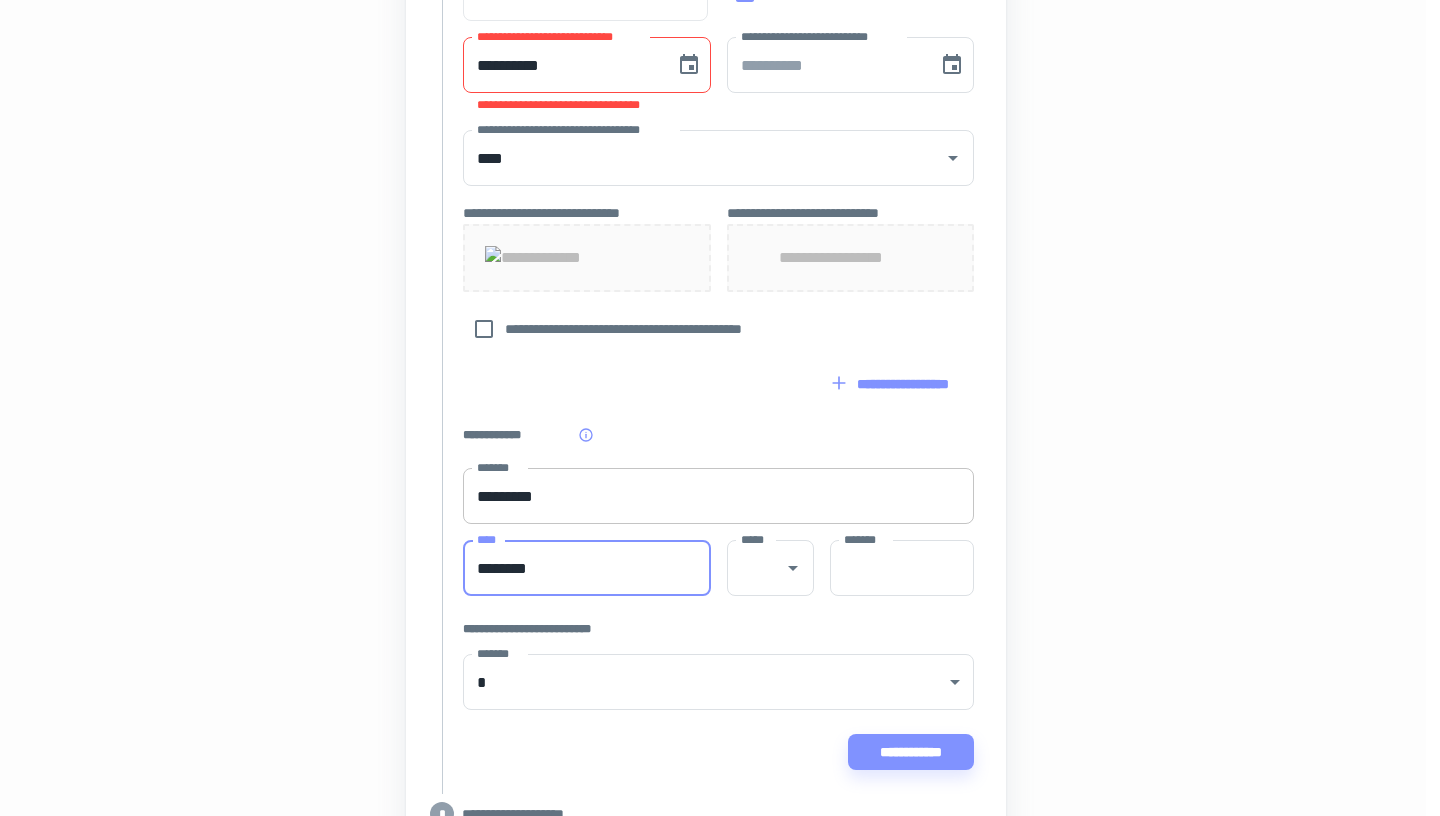 type on "********" 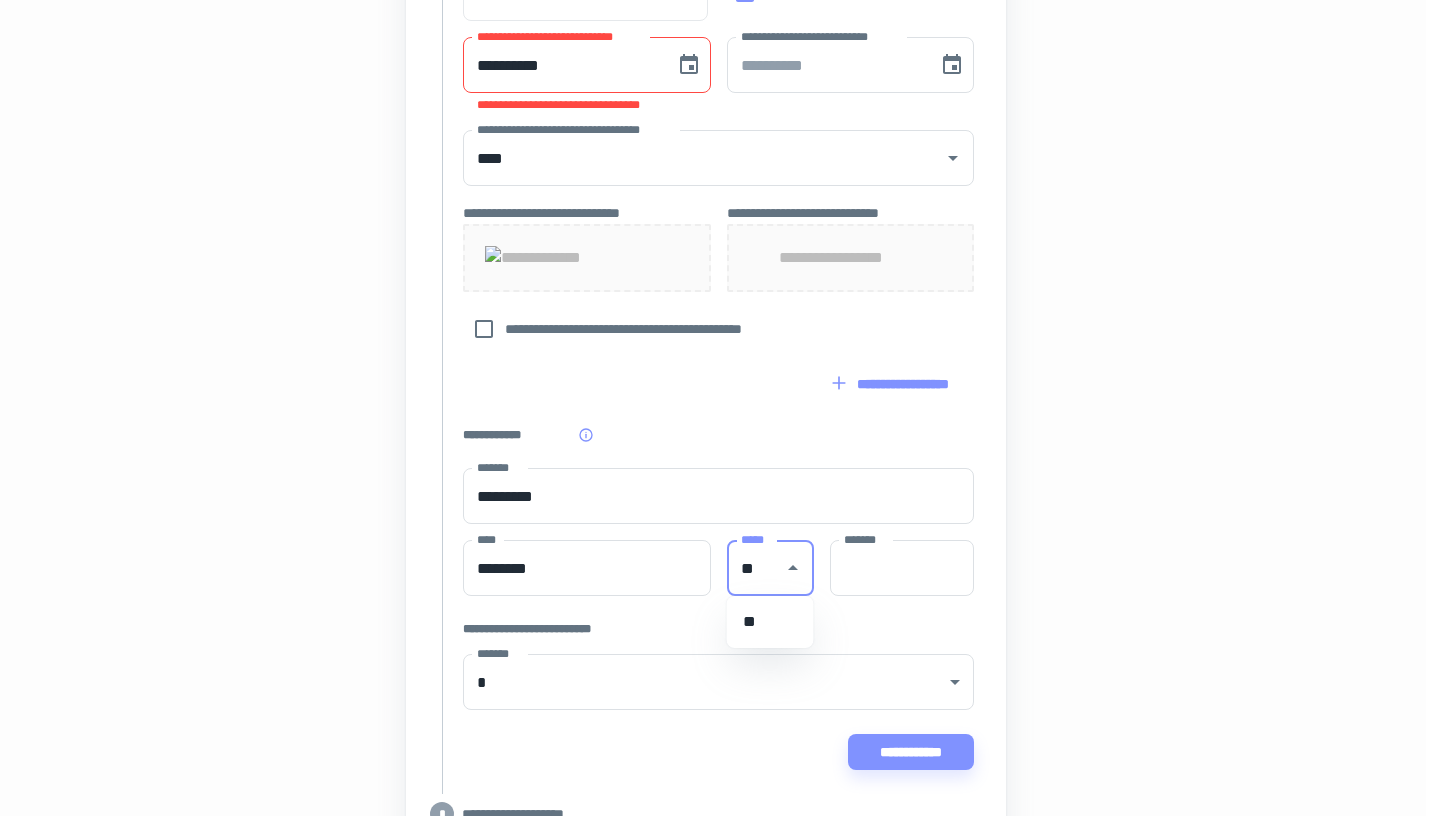 type on "**" 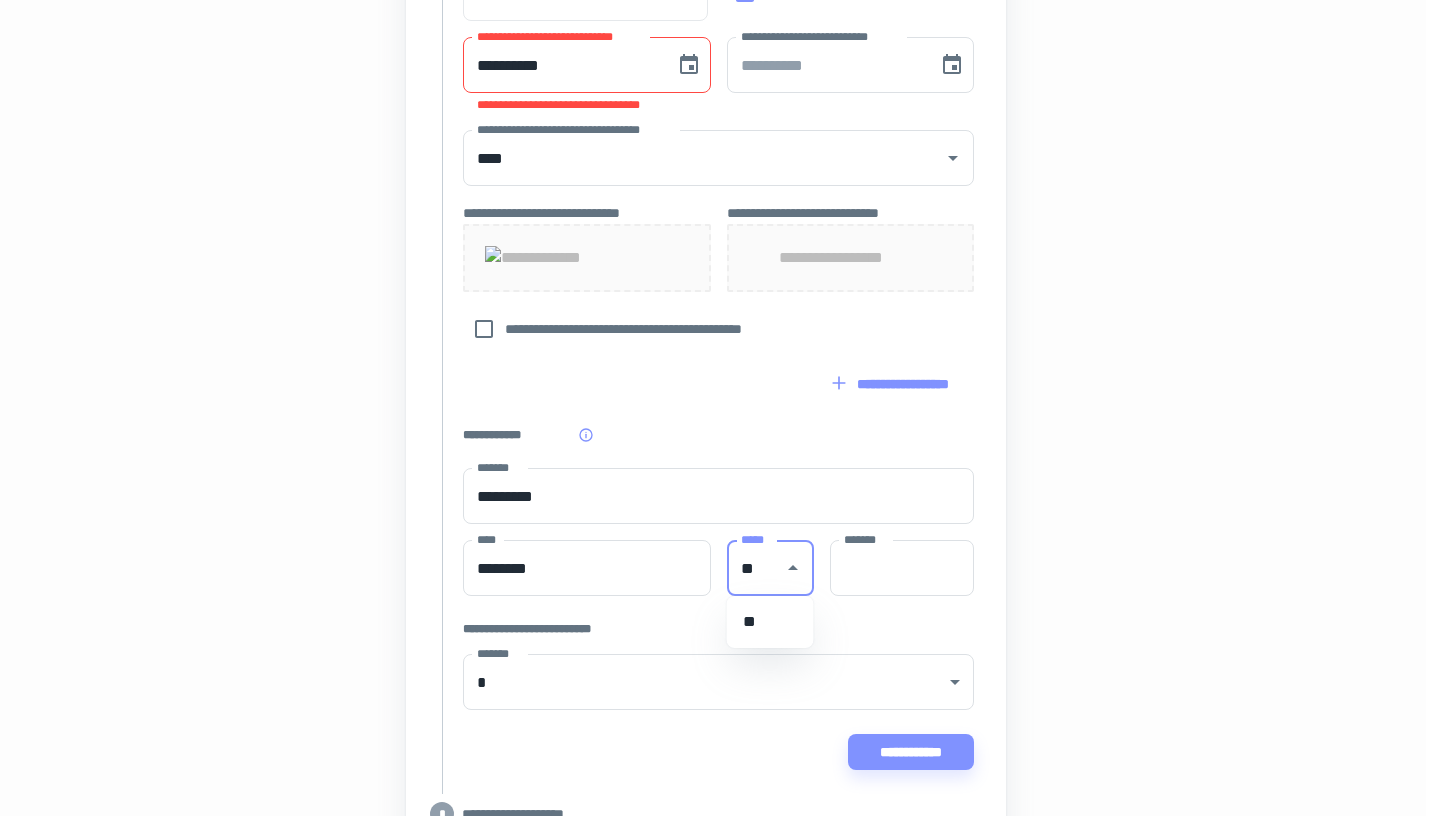 type on "**********" 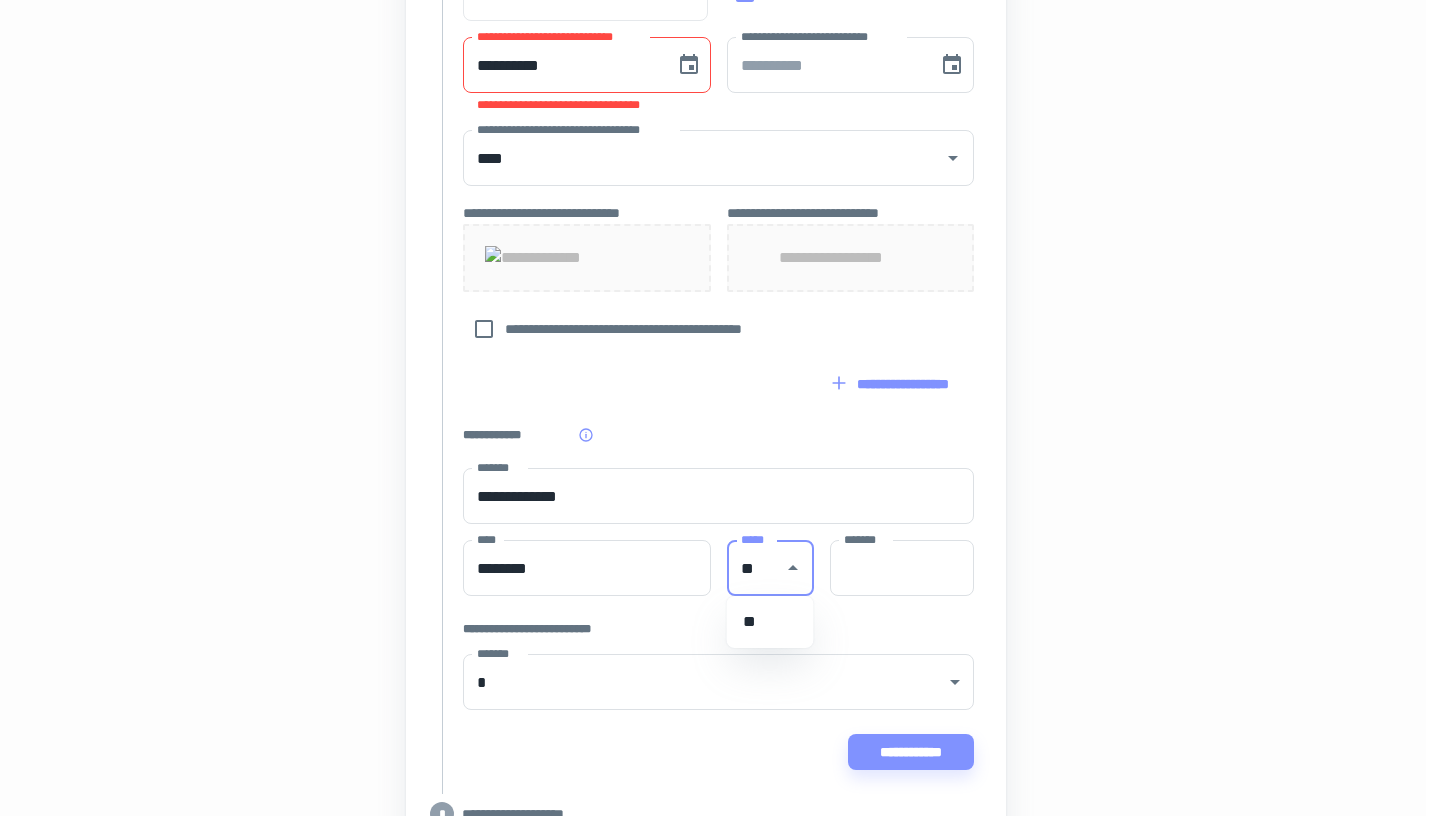 type on "**" 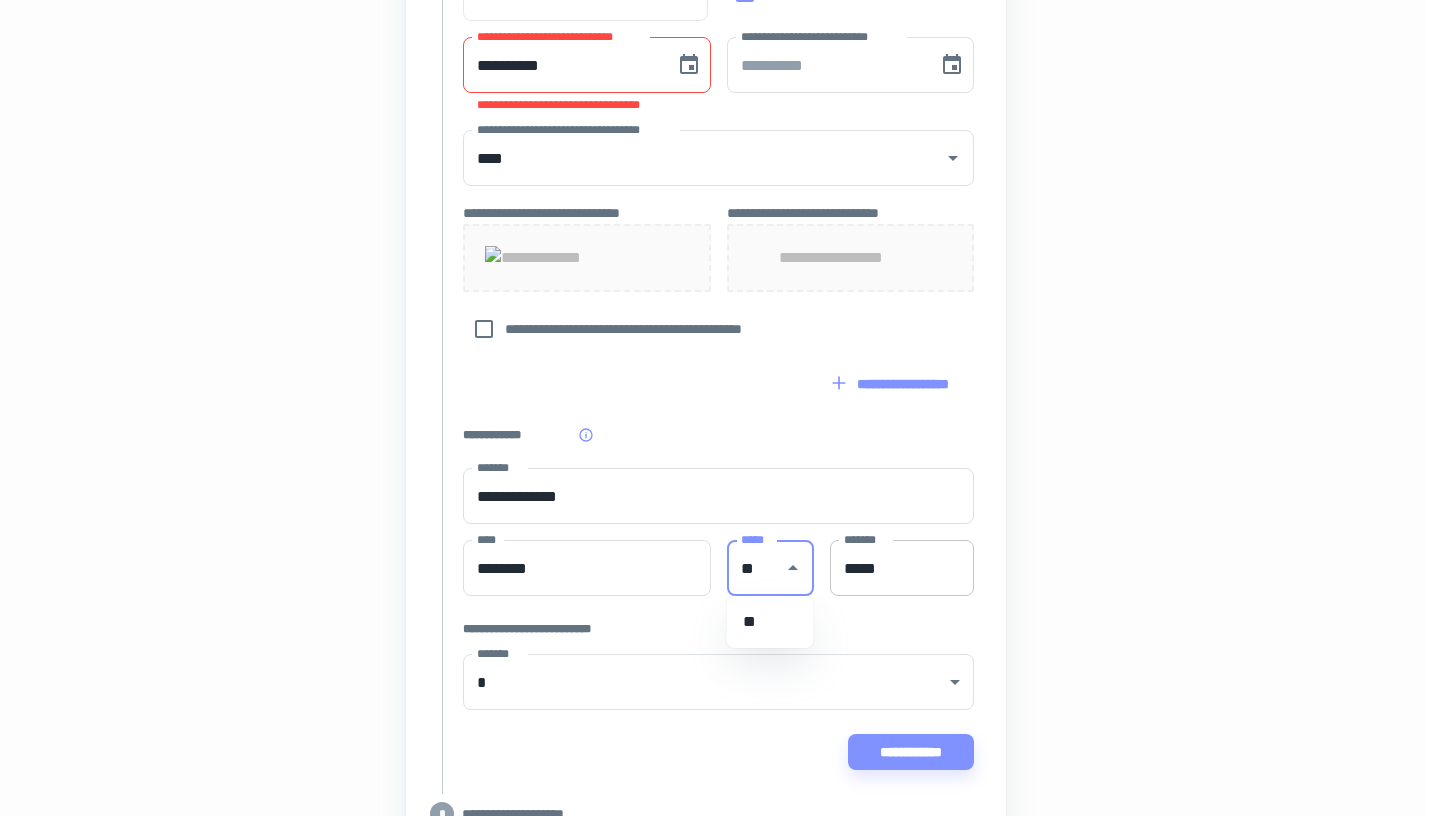 type on "**" 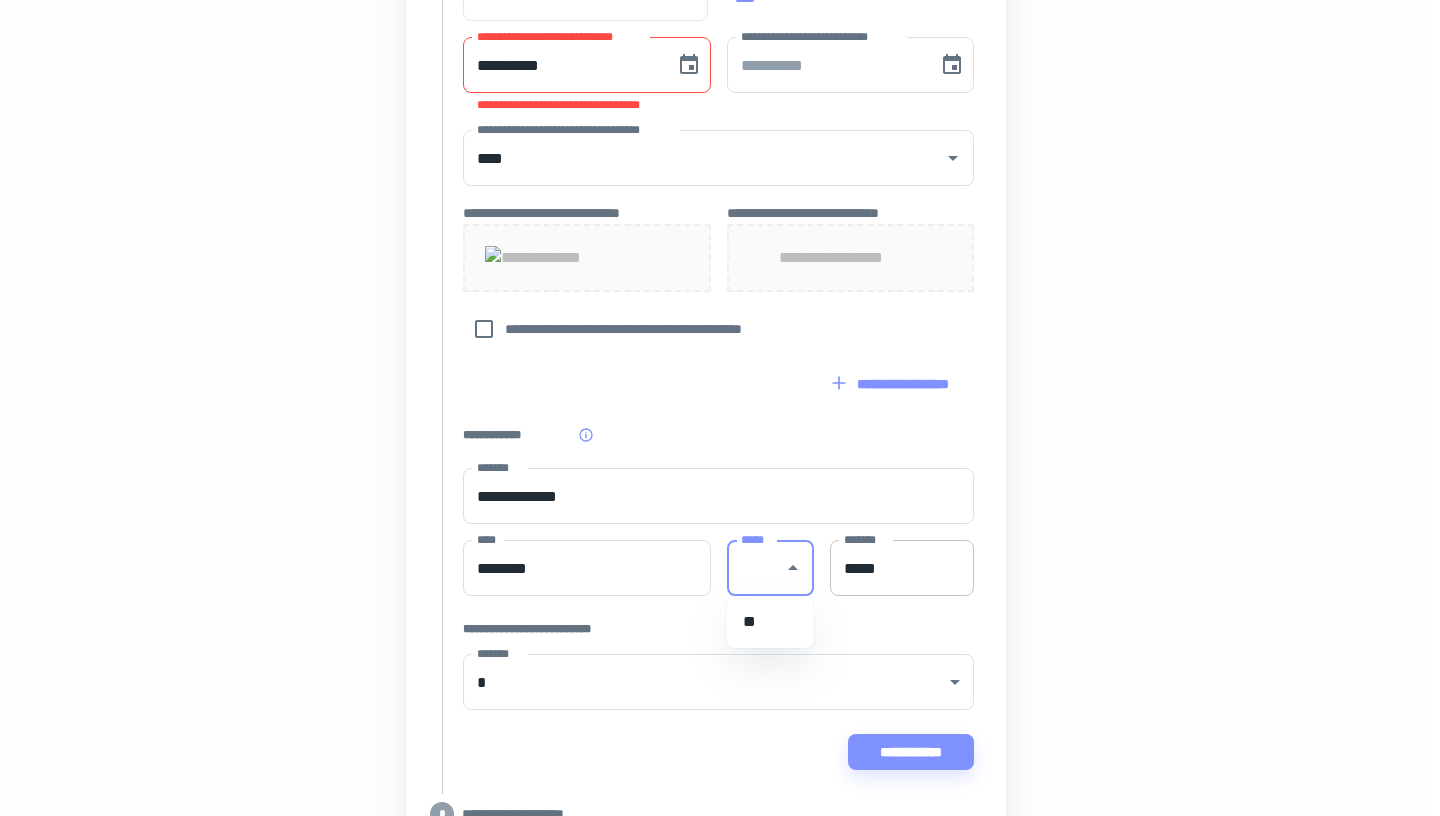 click on "*****" at bounding box center [902, 568] 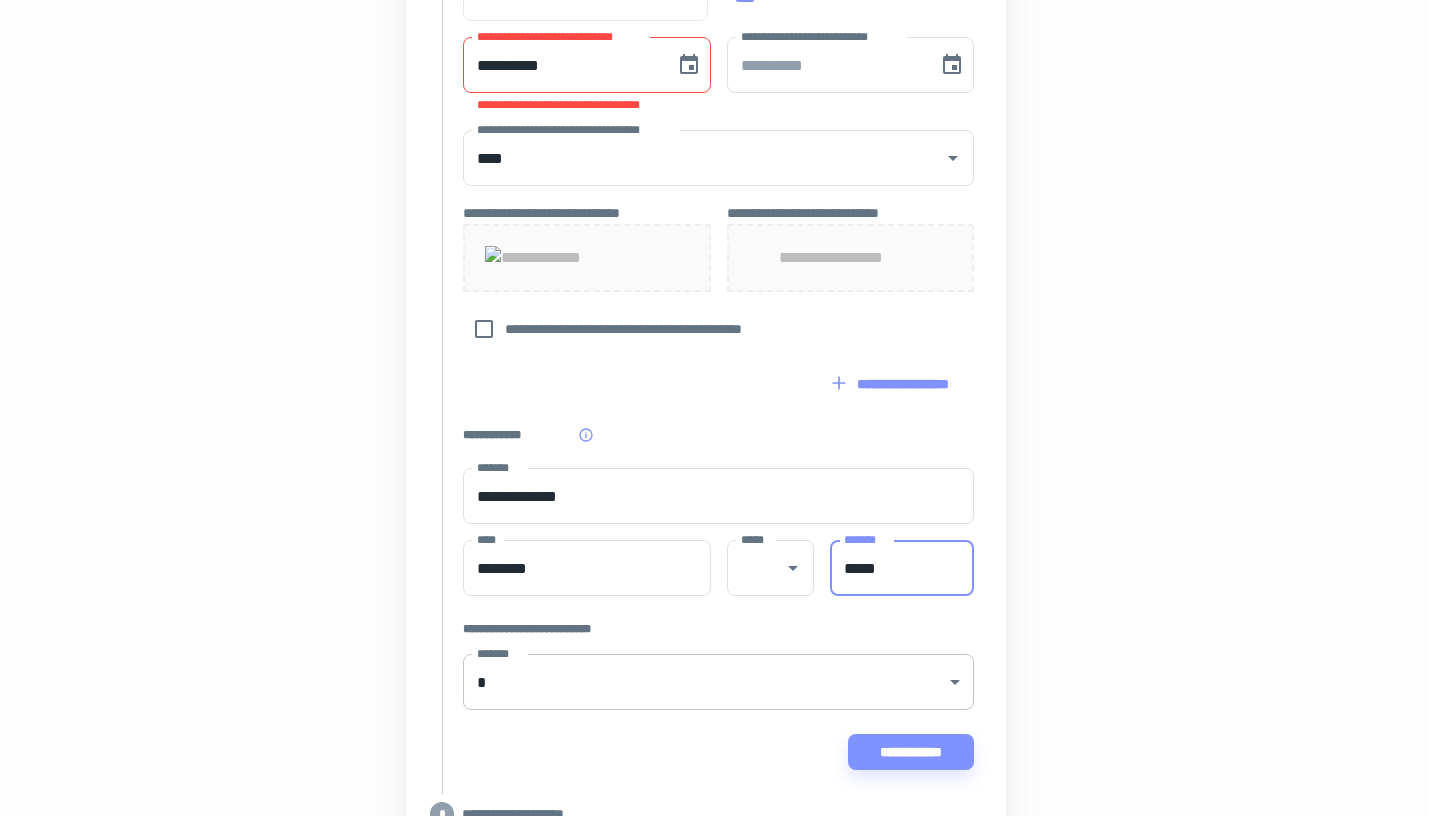 type on "*****" 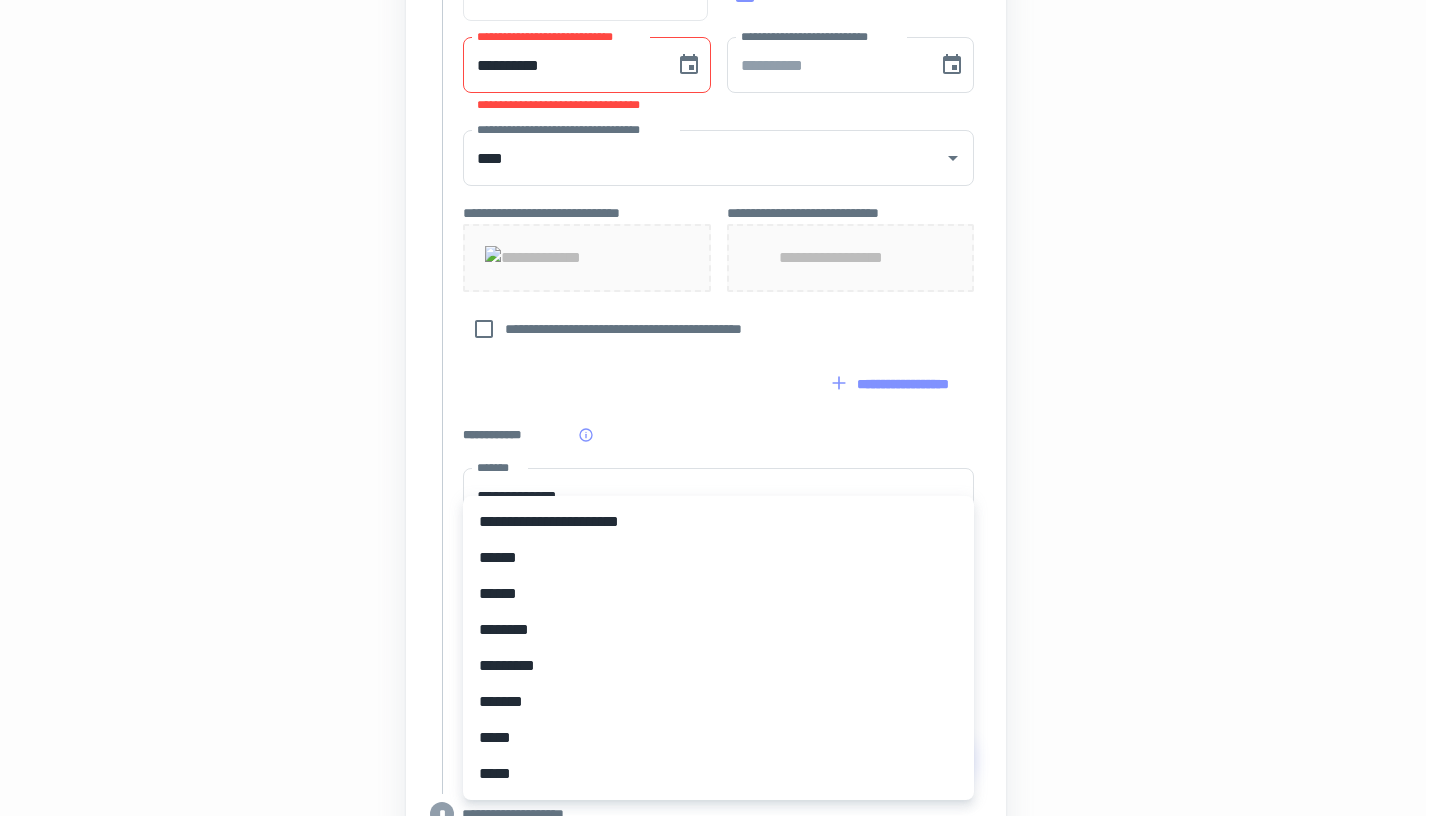 click on "*****" at bounding box center [718, 774] 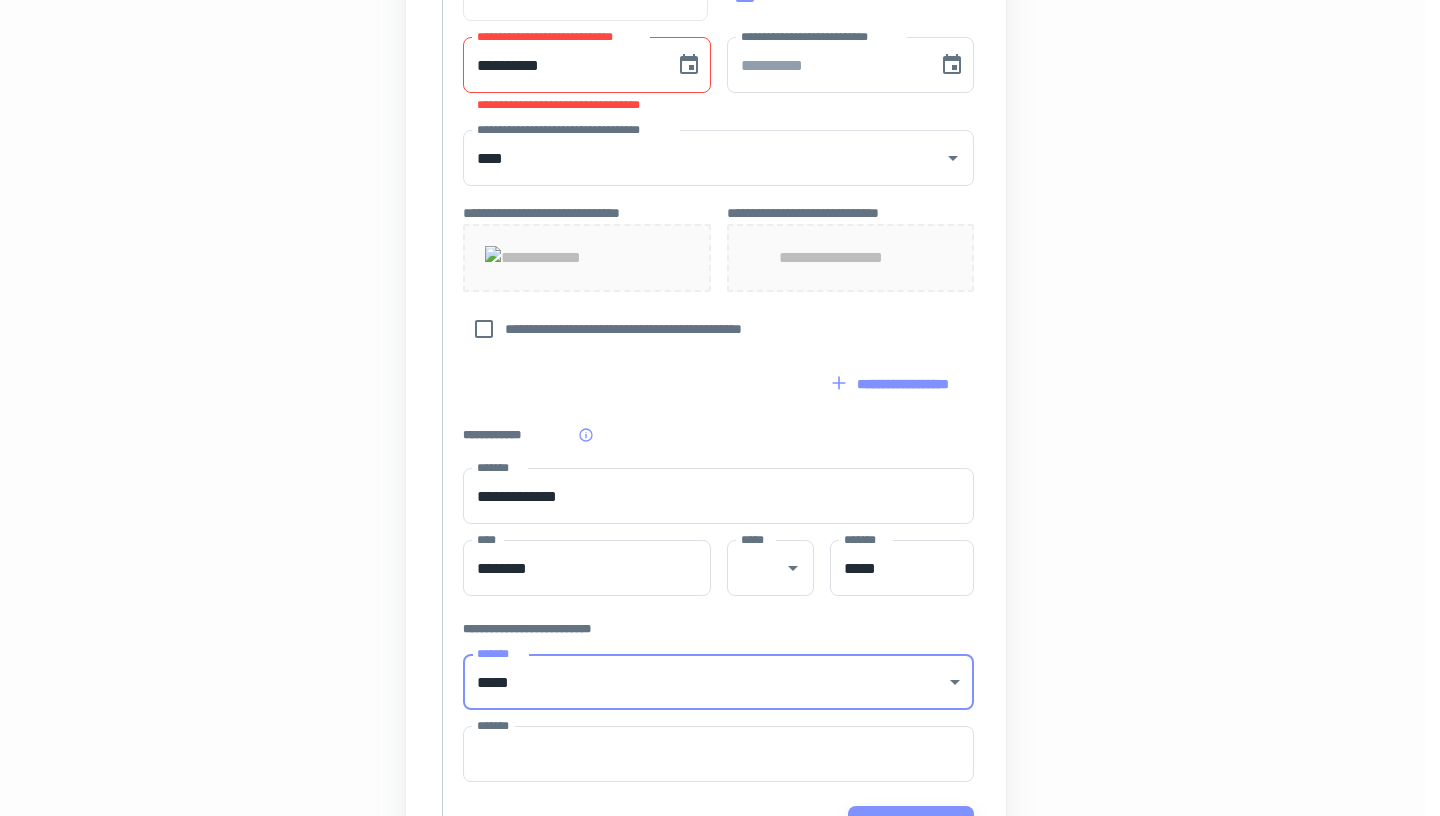 type on "*****" 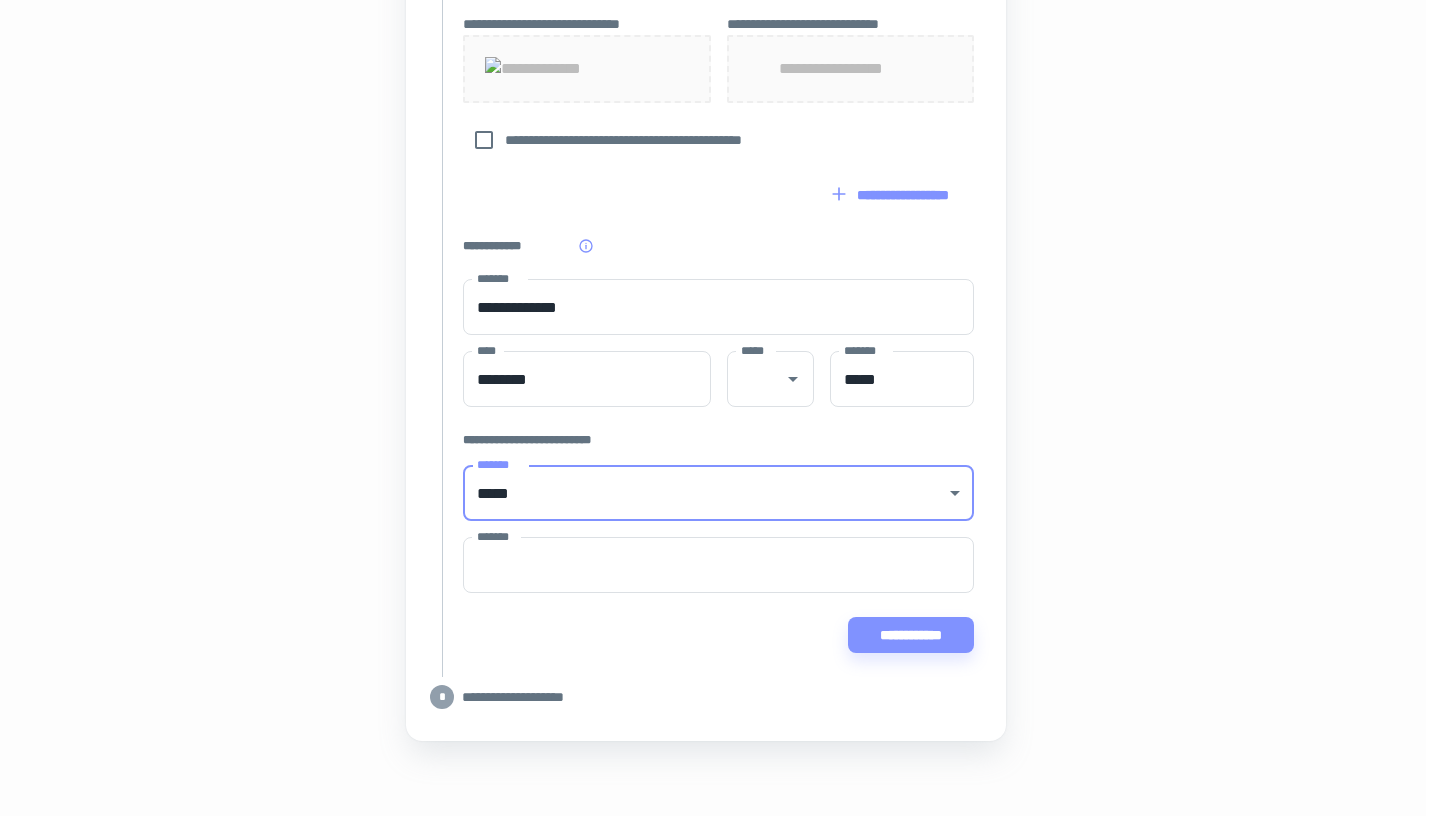 scroll, scrollTop: 1022, scrollLeft: 14, axis: both 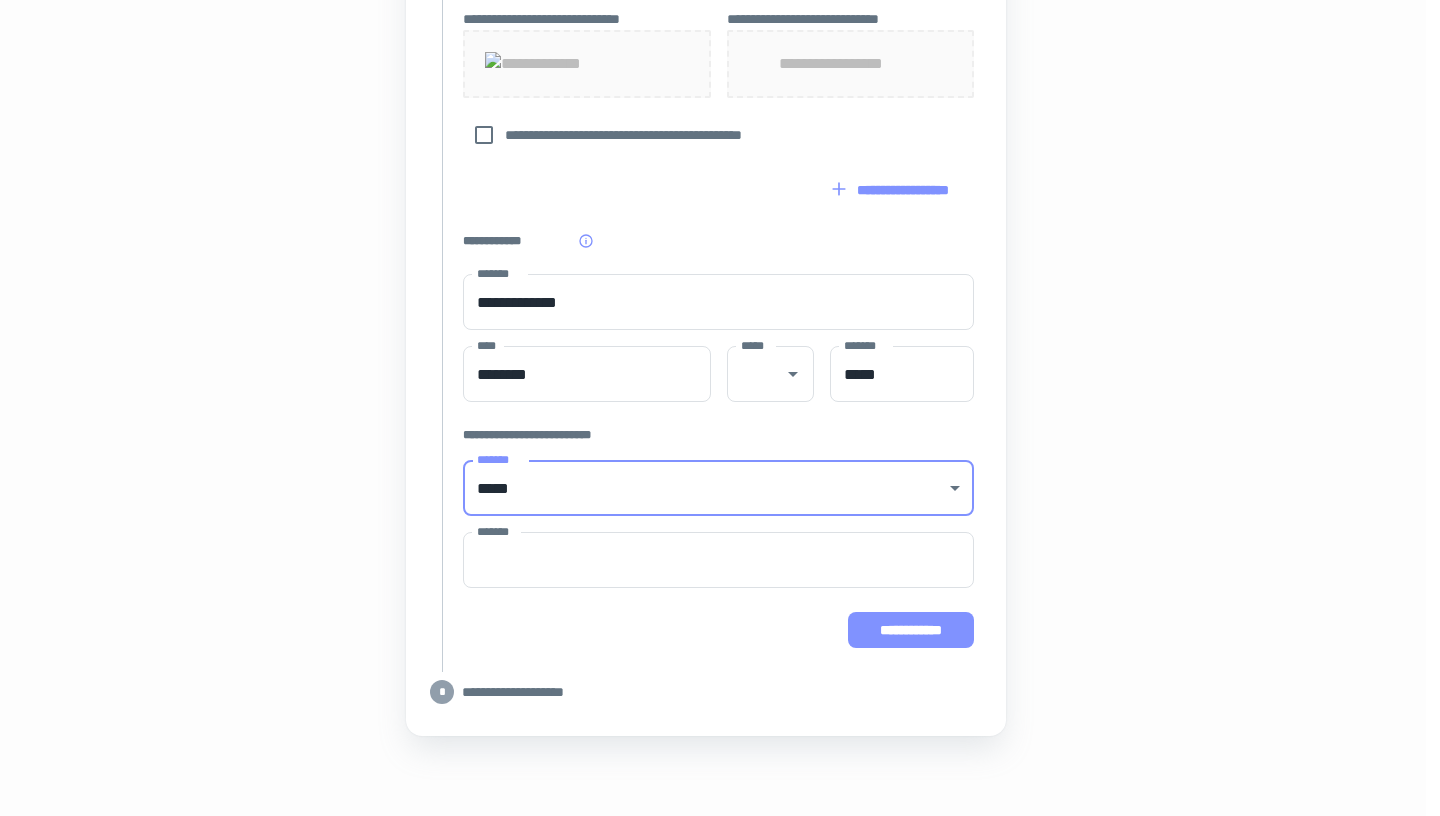 click on "**********" at bounding box center (911, 630) 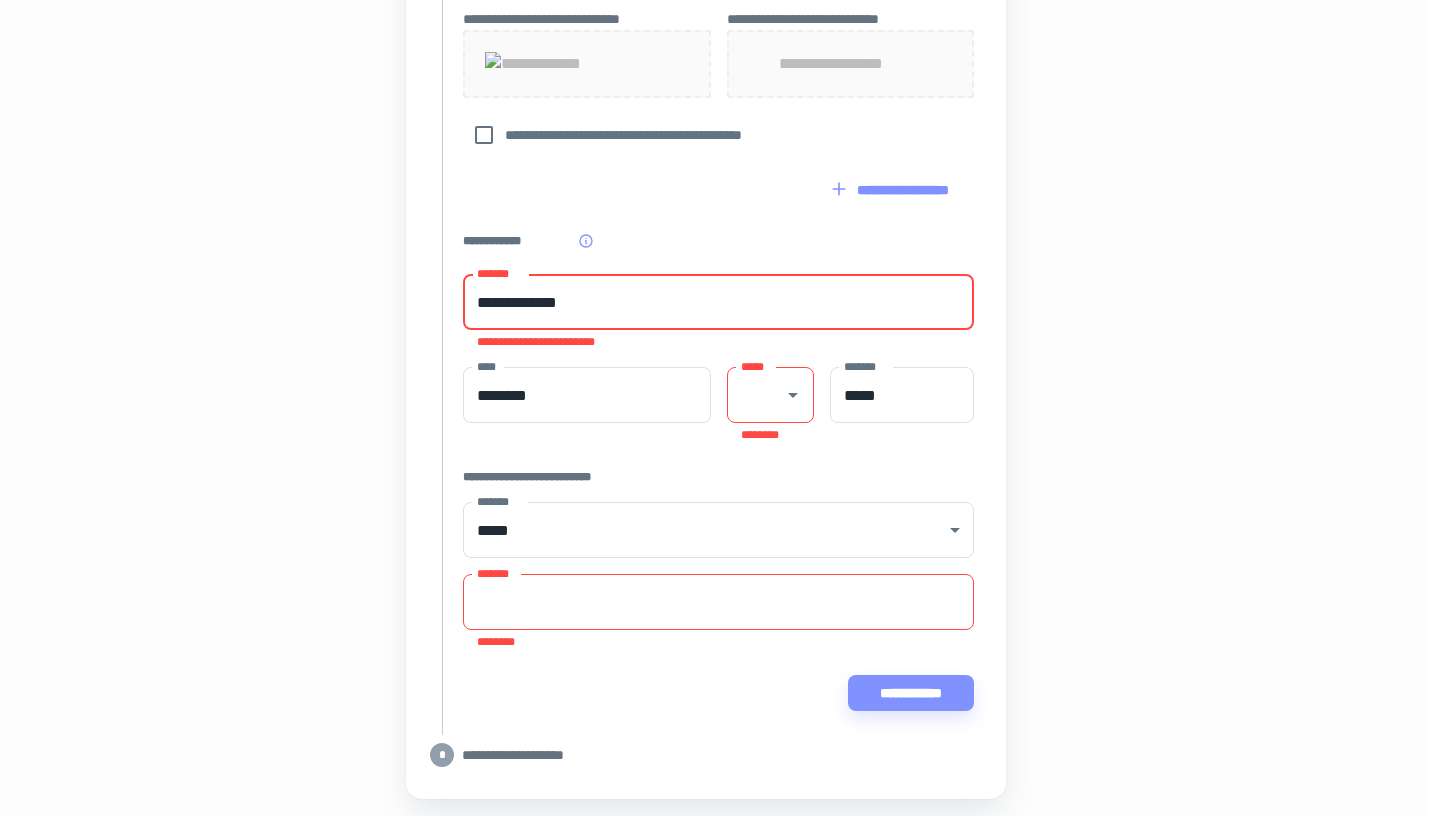 drag, startPoint x: 630, startPoint y: 296, endPoint x: 344, endPoint y: 279, distance: 286.5048 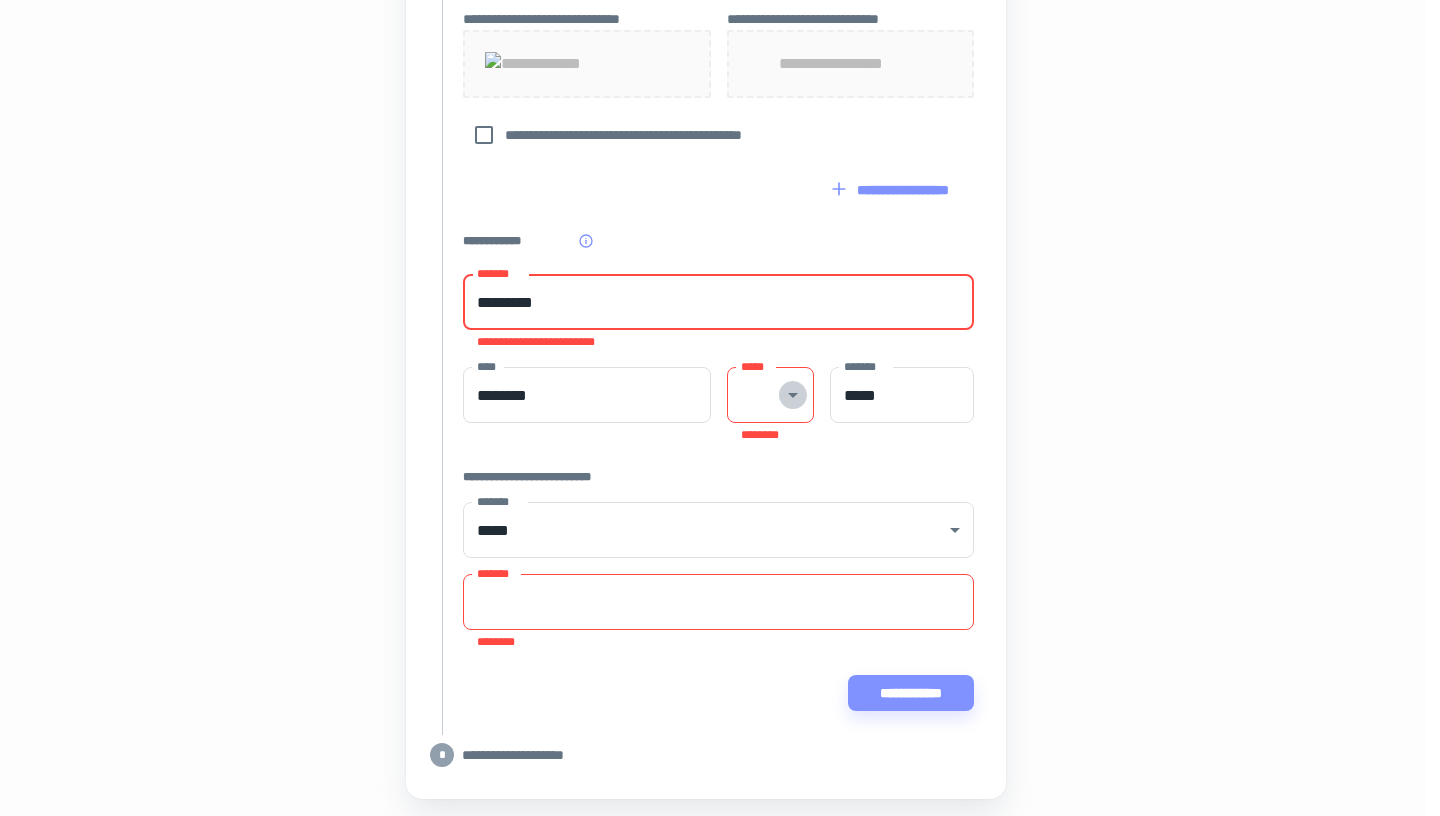 click 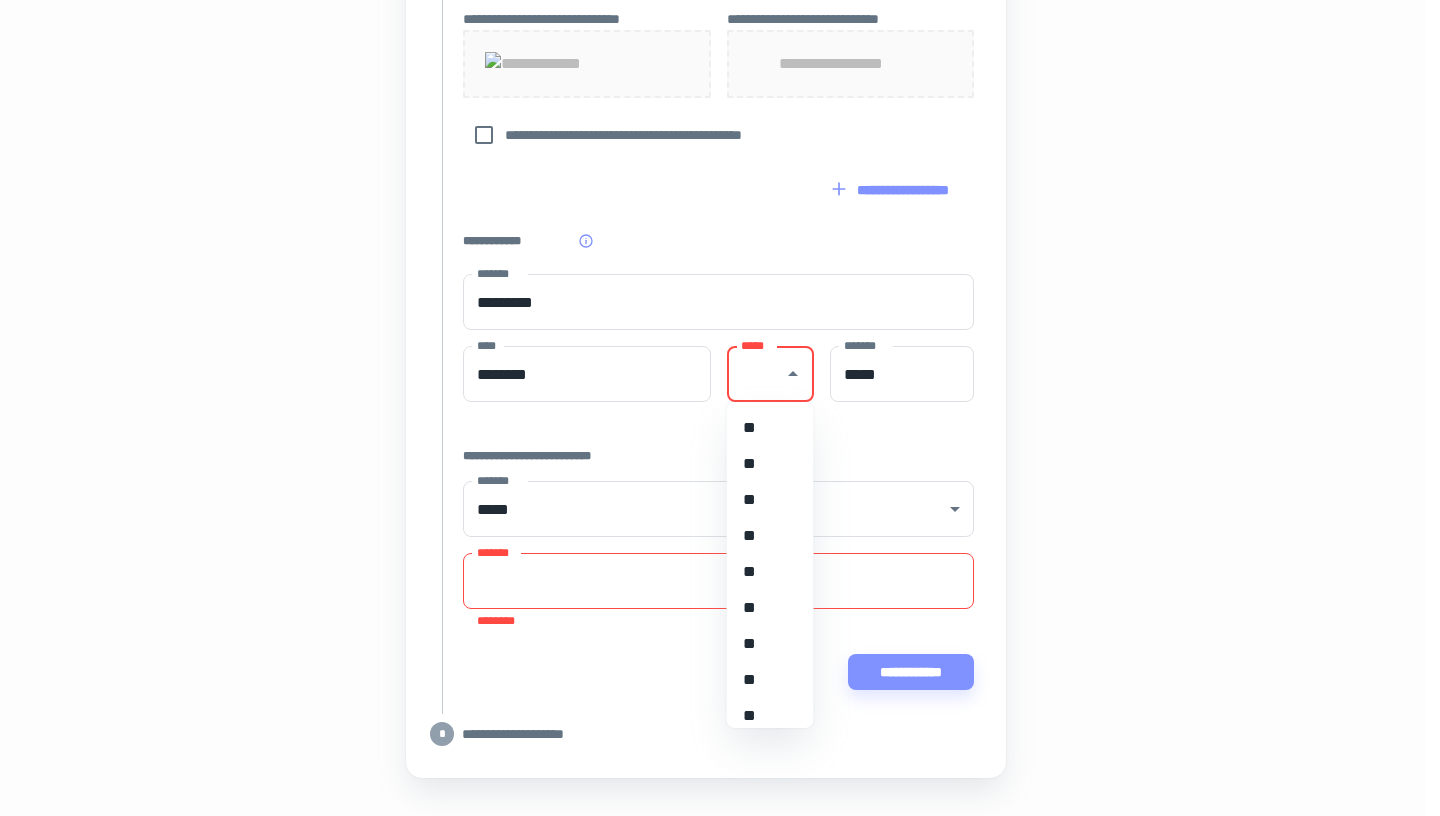 click on "**" at bounding box center (770, 608) 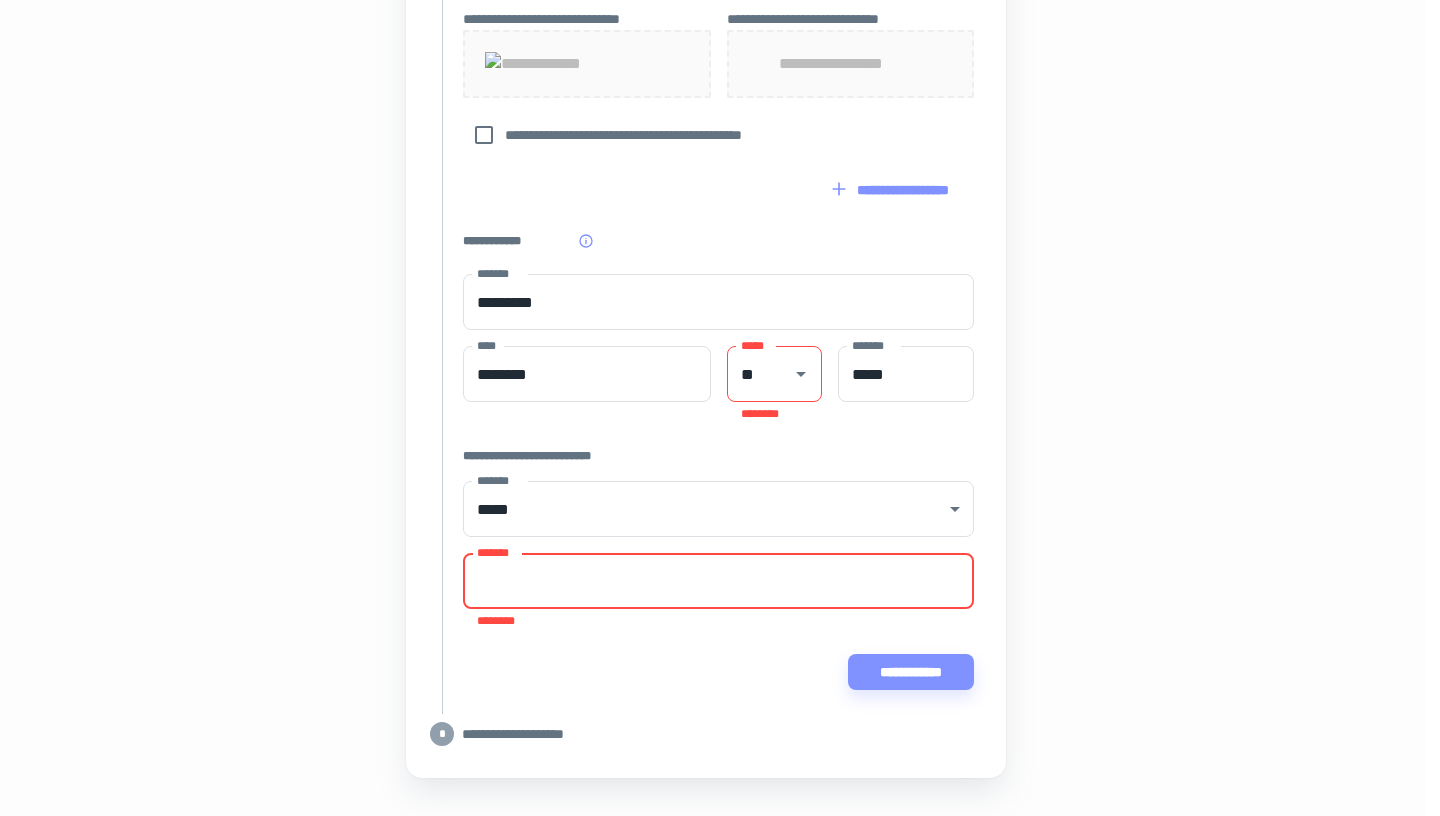 click on "*******" at bounding box center (718, 581) 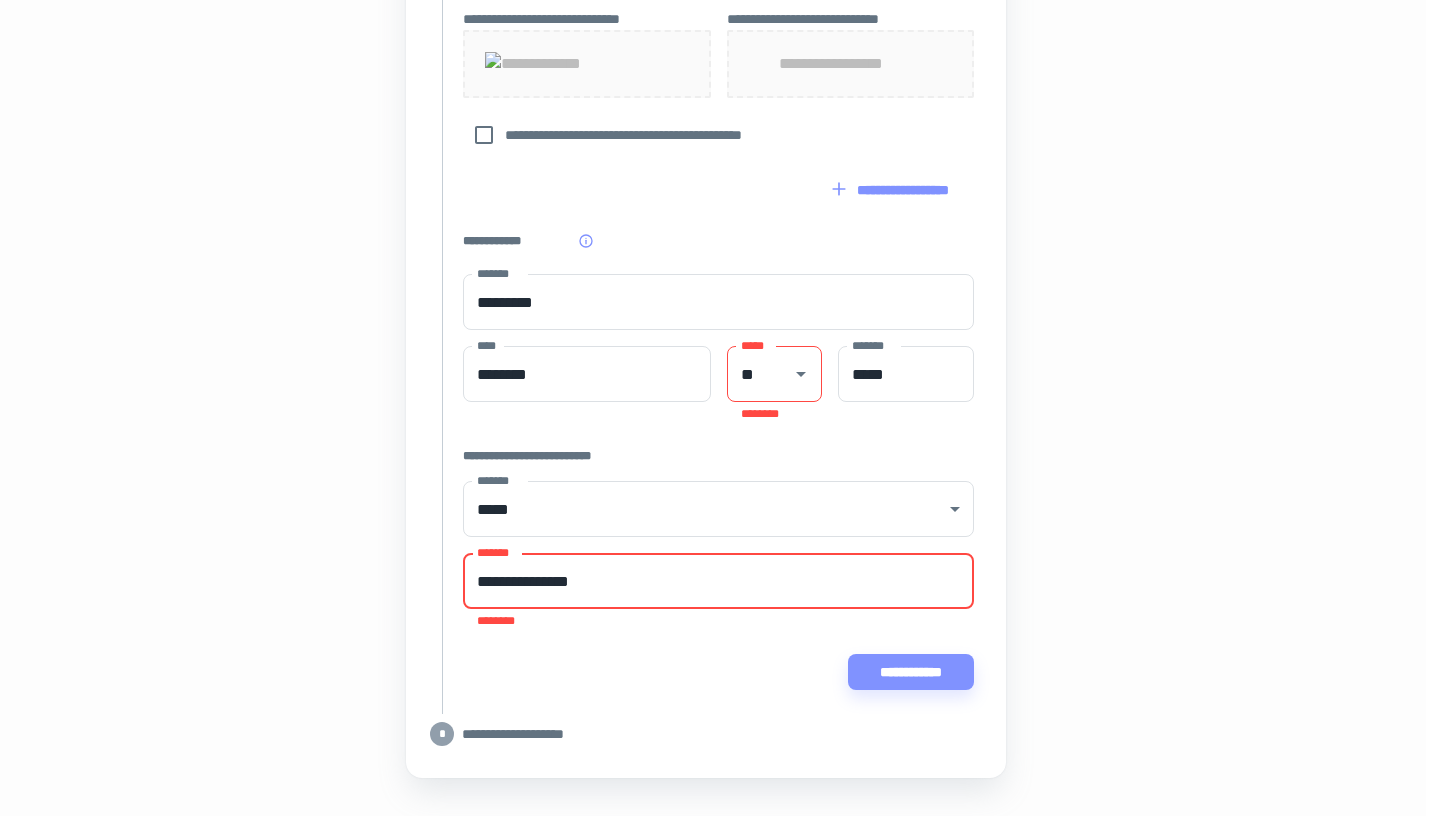 click on "**********" at bounding box center [718, 581] 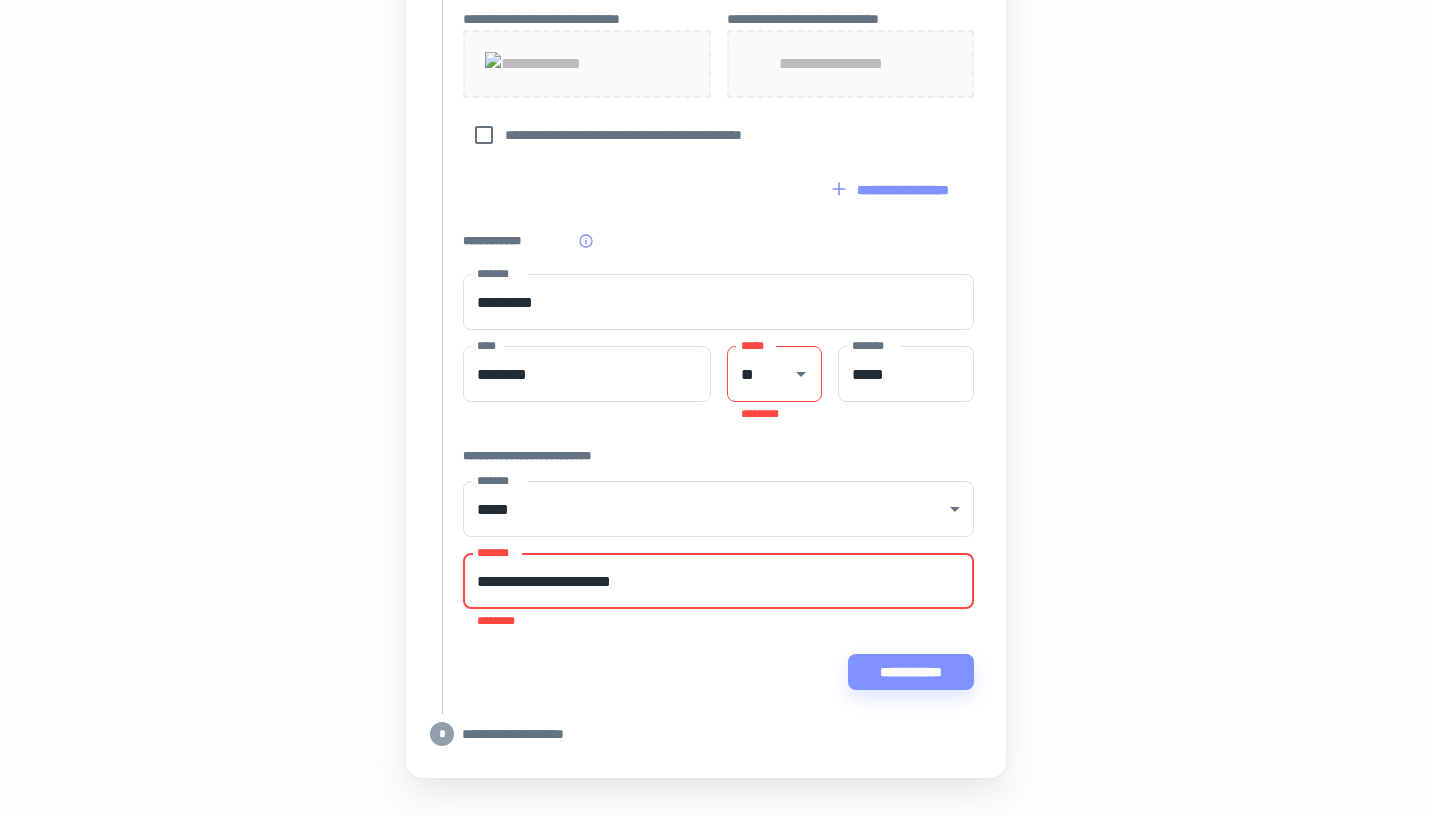 click on "**********" at bounding box center [718, 581] 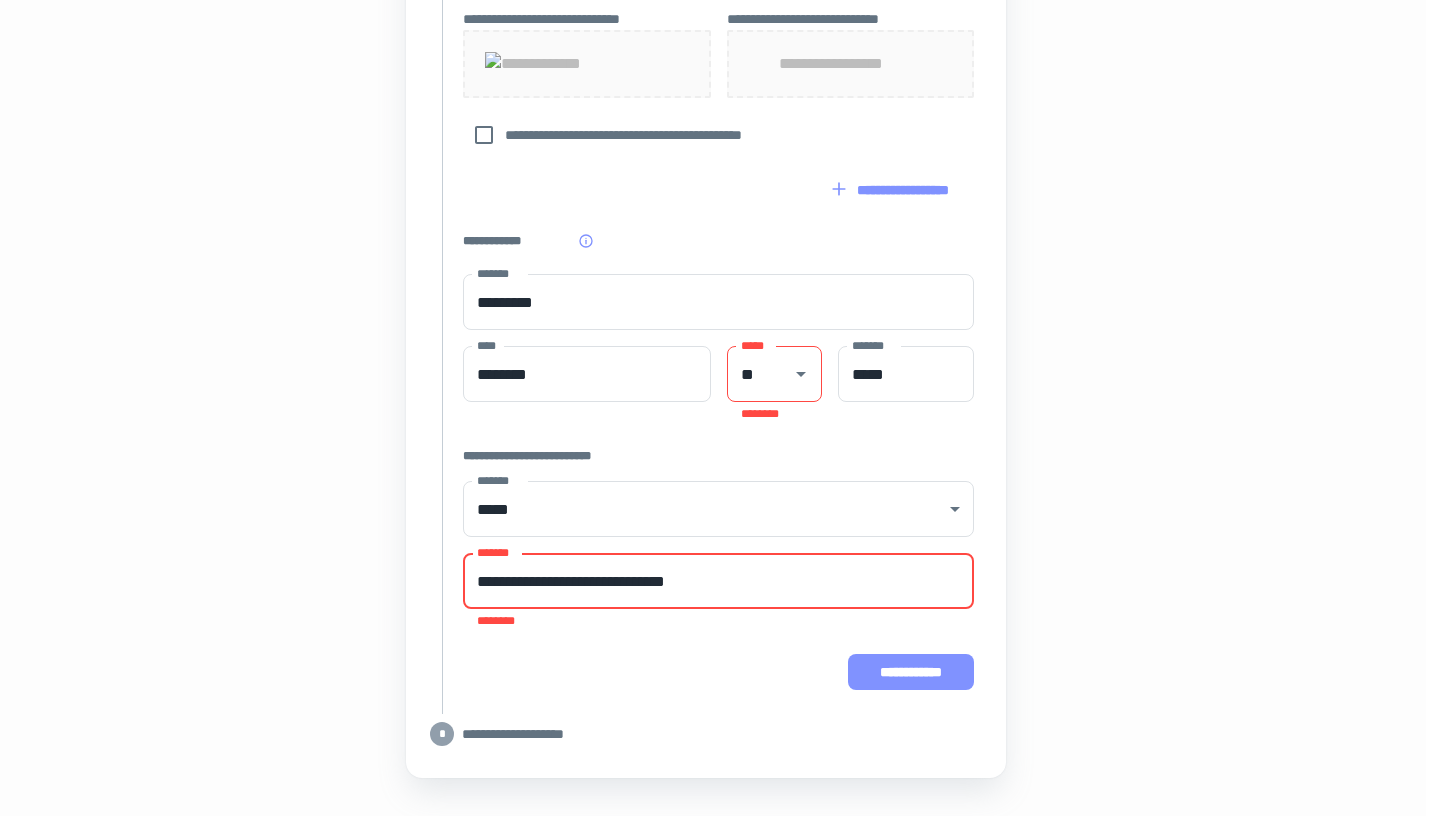 type on "**********" 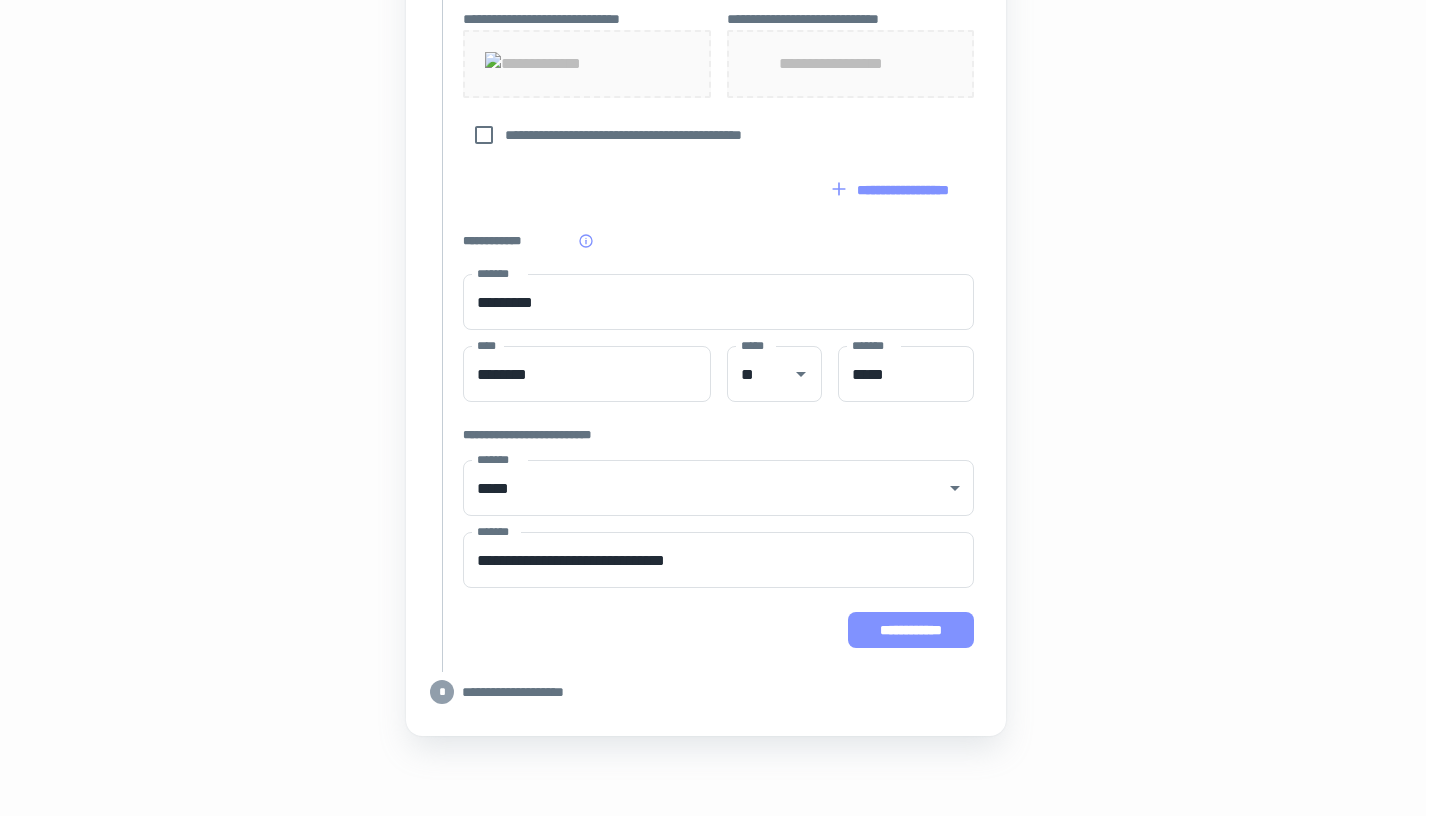 click on "**********" at bounding box center [706, -21] 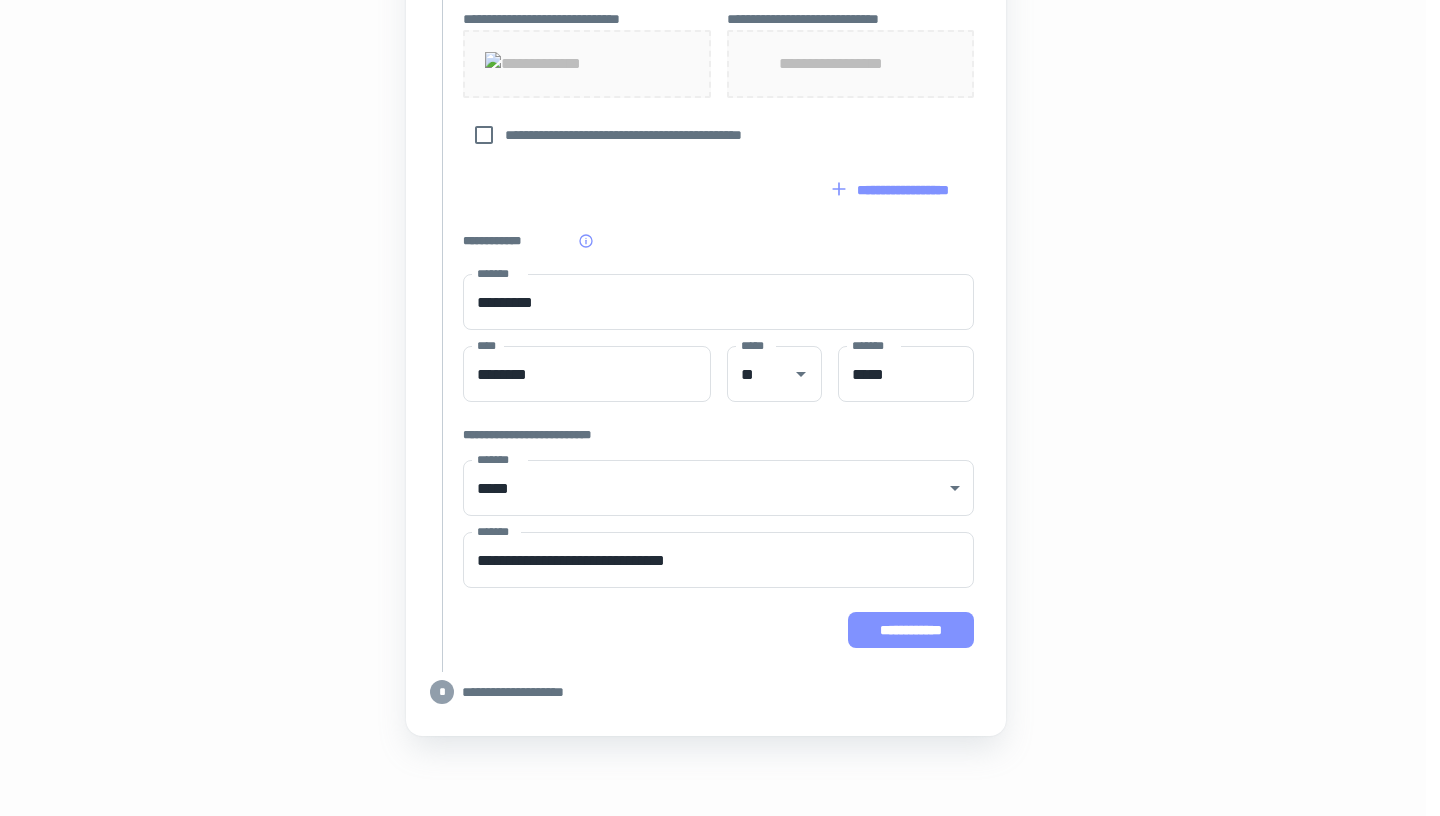 click on "**********" at bounding box center (911, 630) 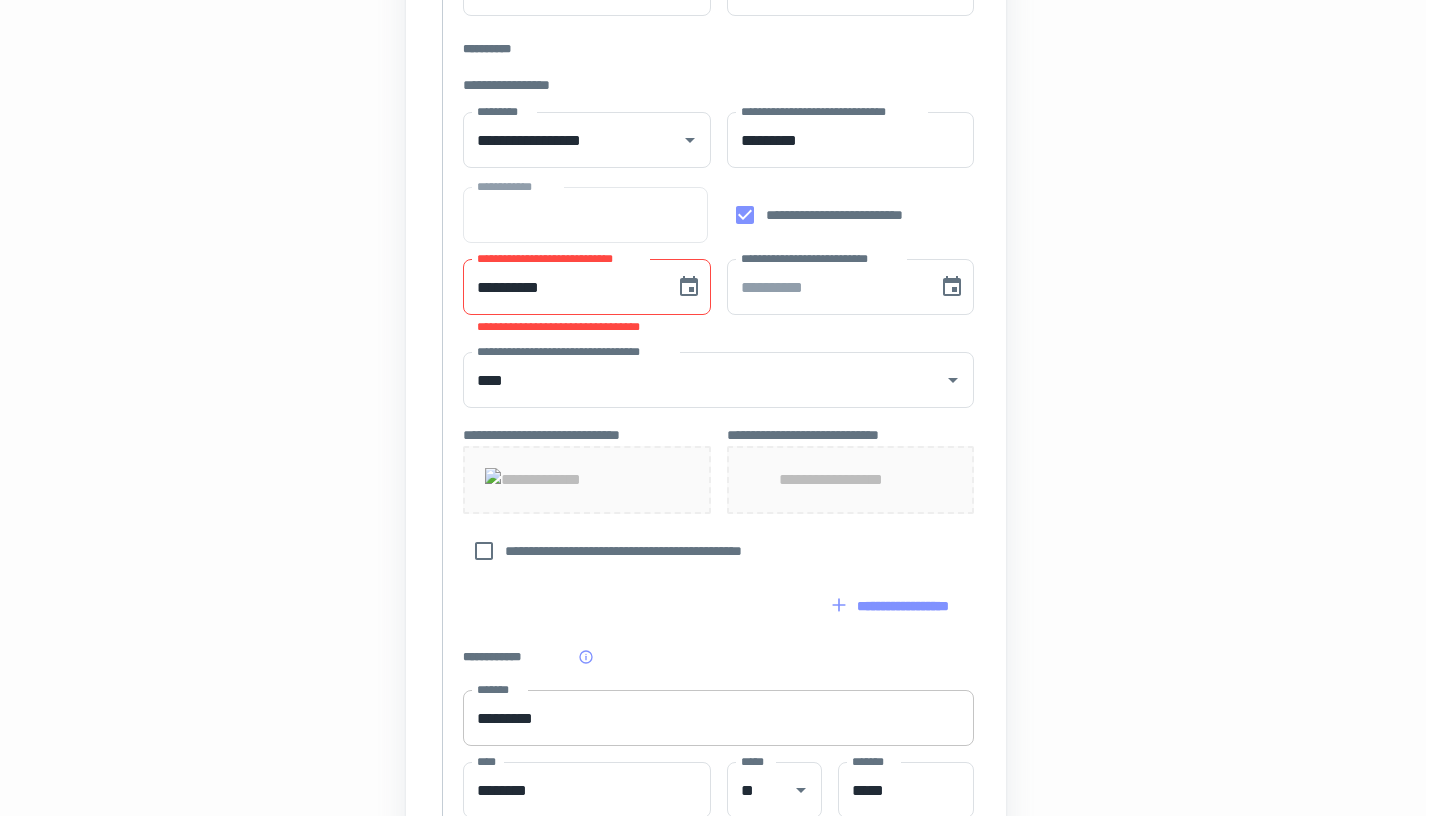 scroll, scrollTop: 428, scrollLeft: 14, axis: both 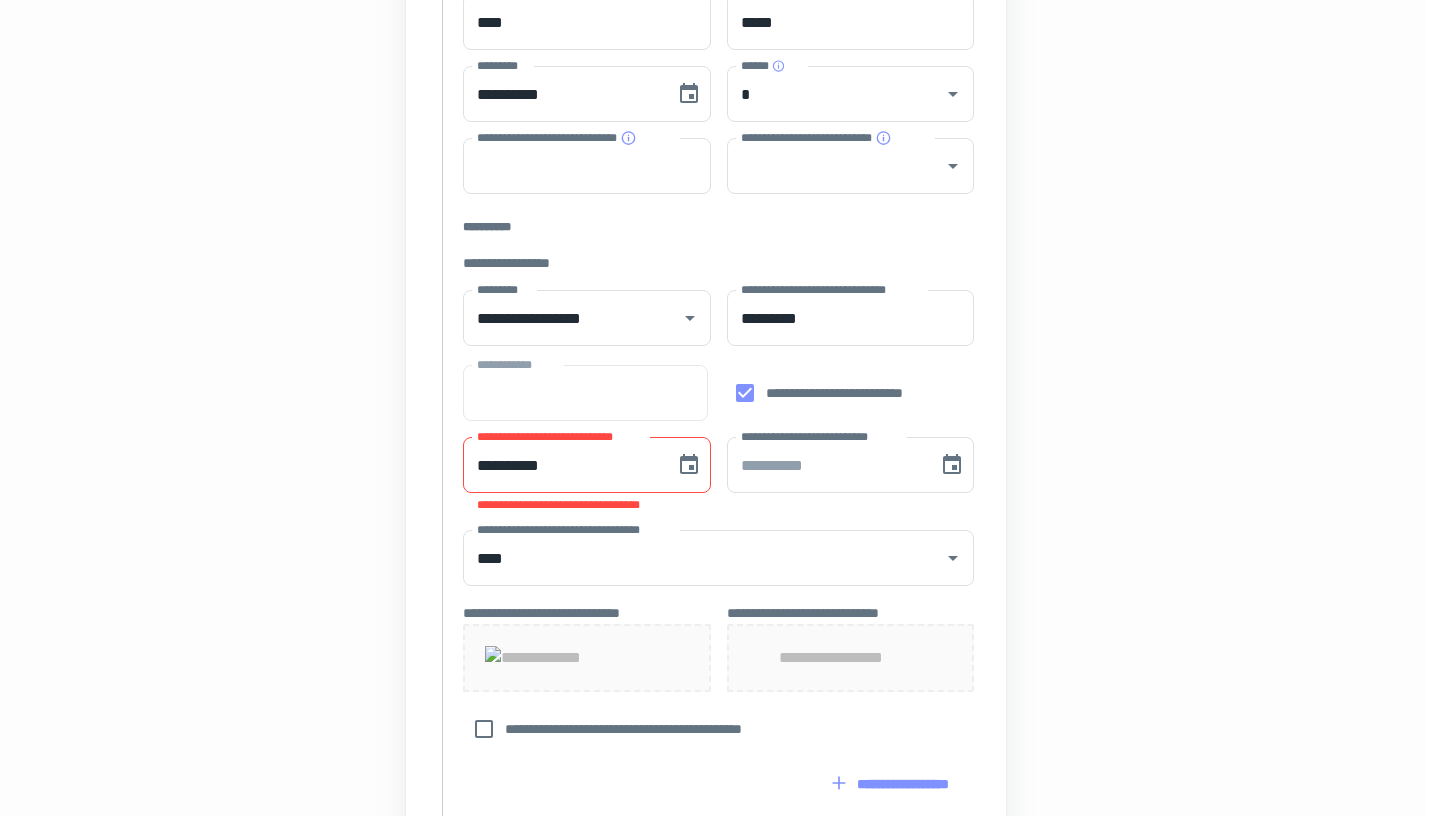 click on "**********" at bounding box center [562, 465] 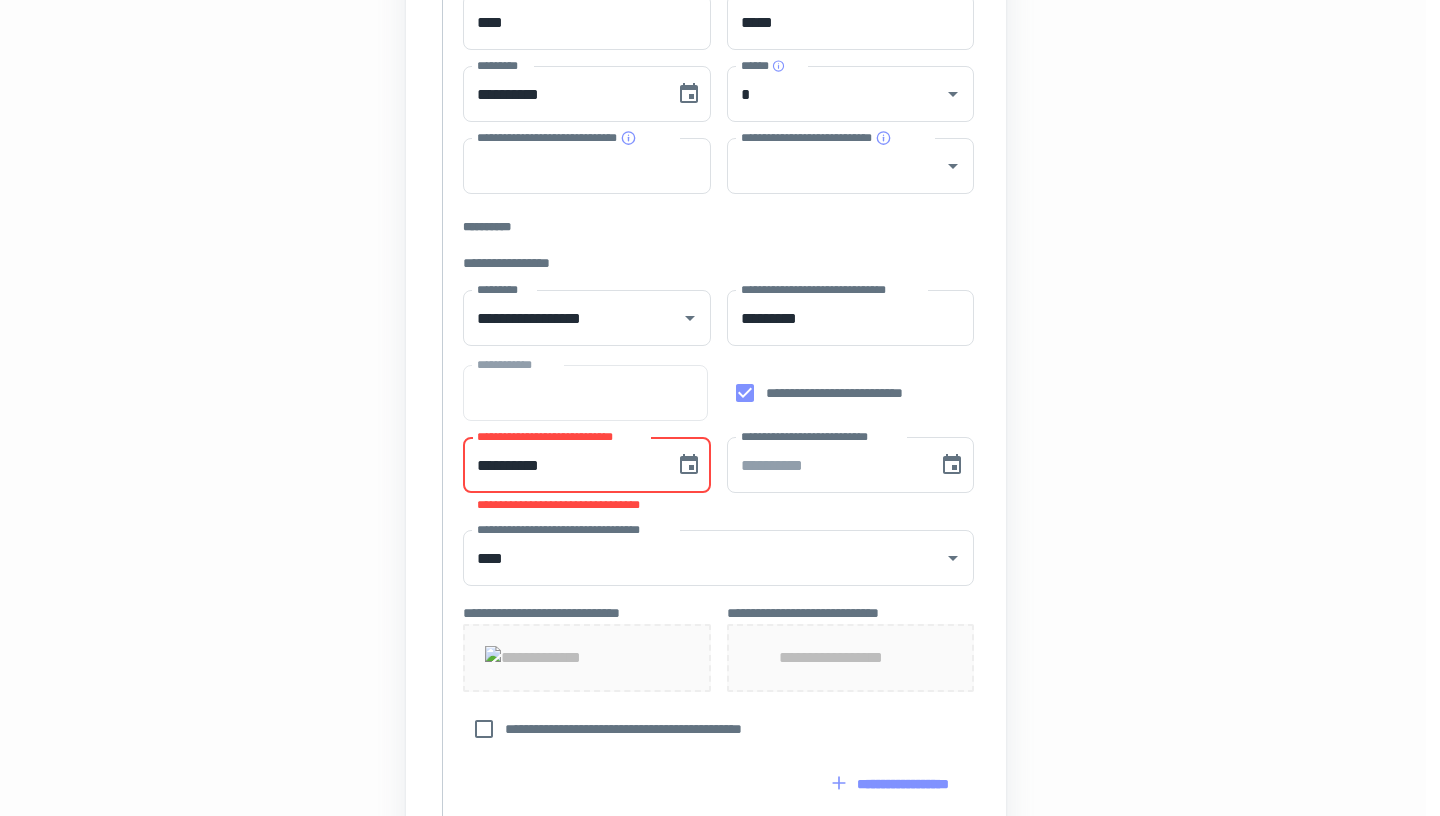 click on "**********" at bounding box center [562, 465] 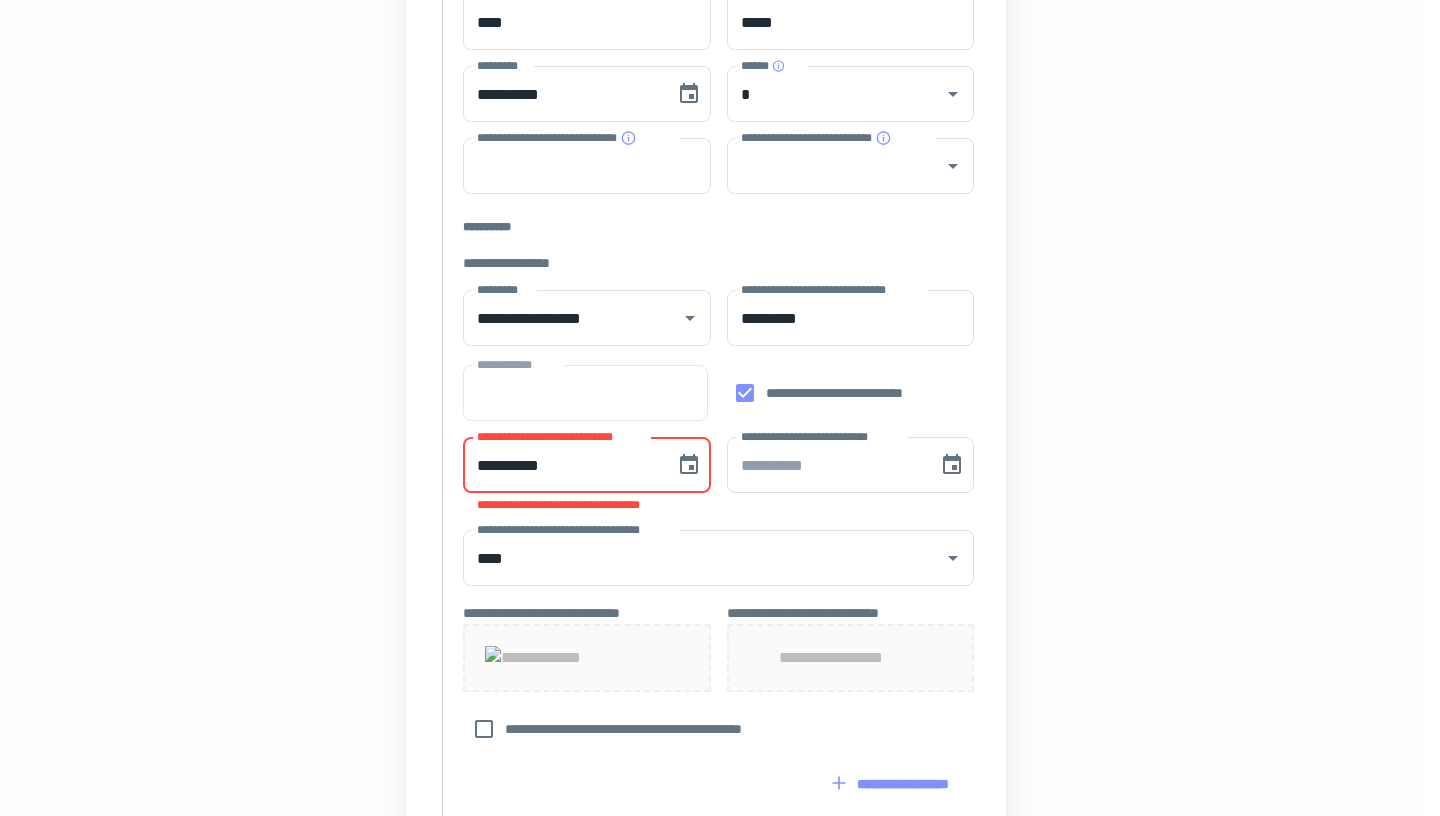 click on "**********" at bounding box center (562, 465) 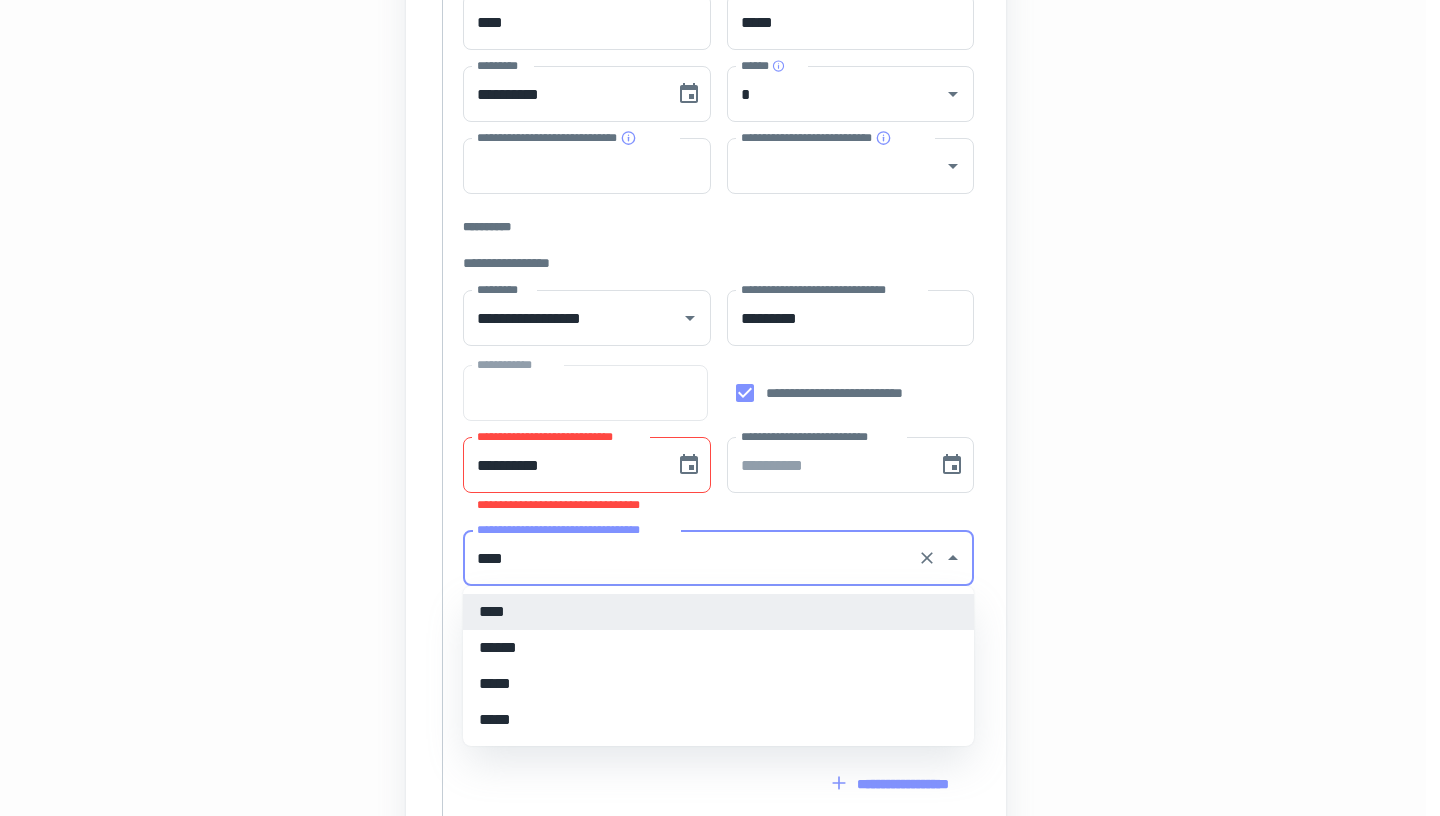 click on "****" at bounding box center (690, 558) 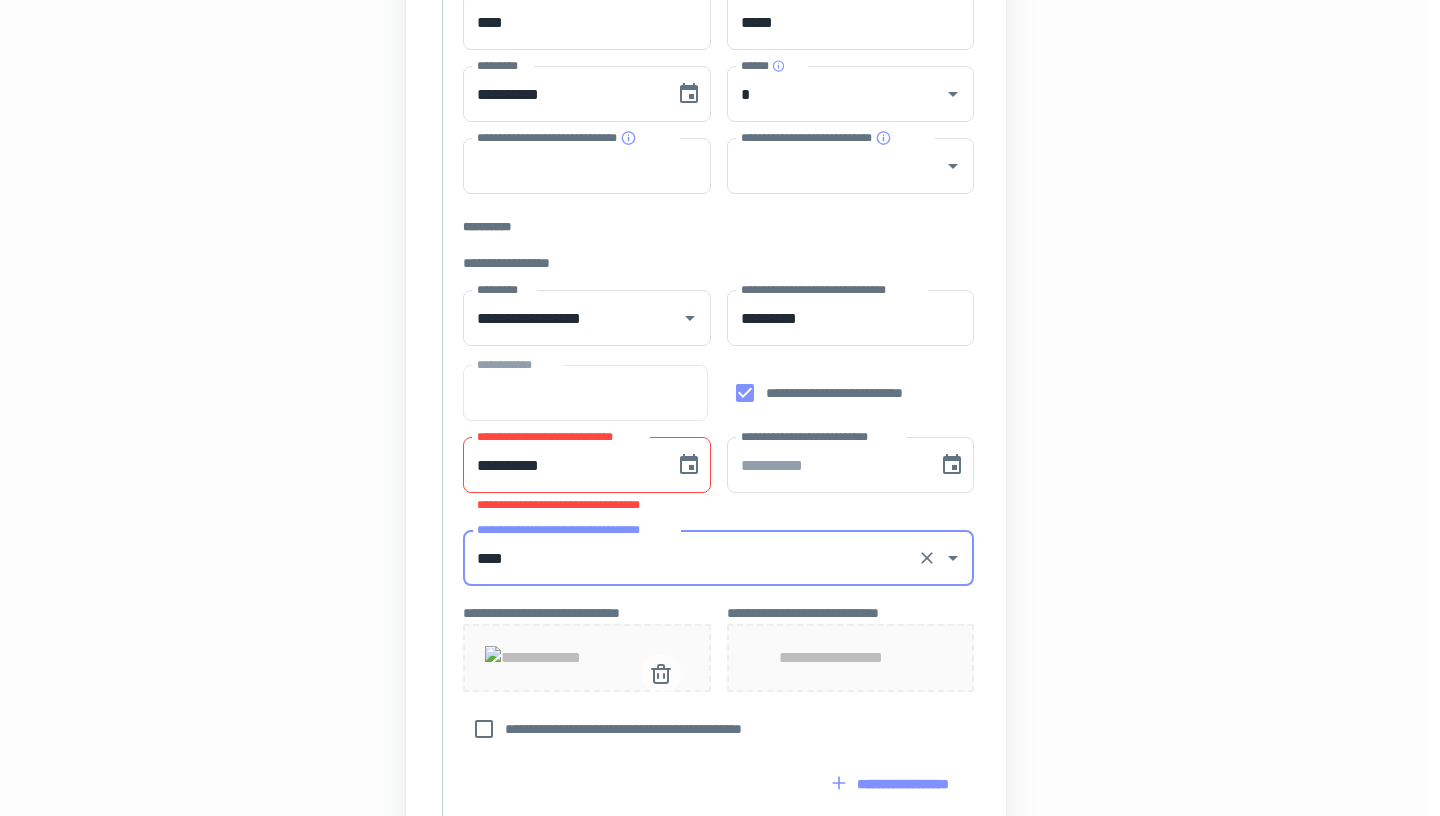 click at bounding box center (587, 658) 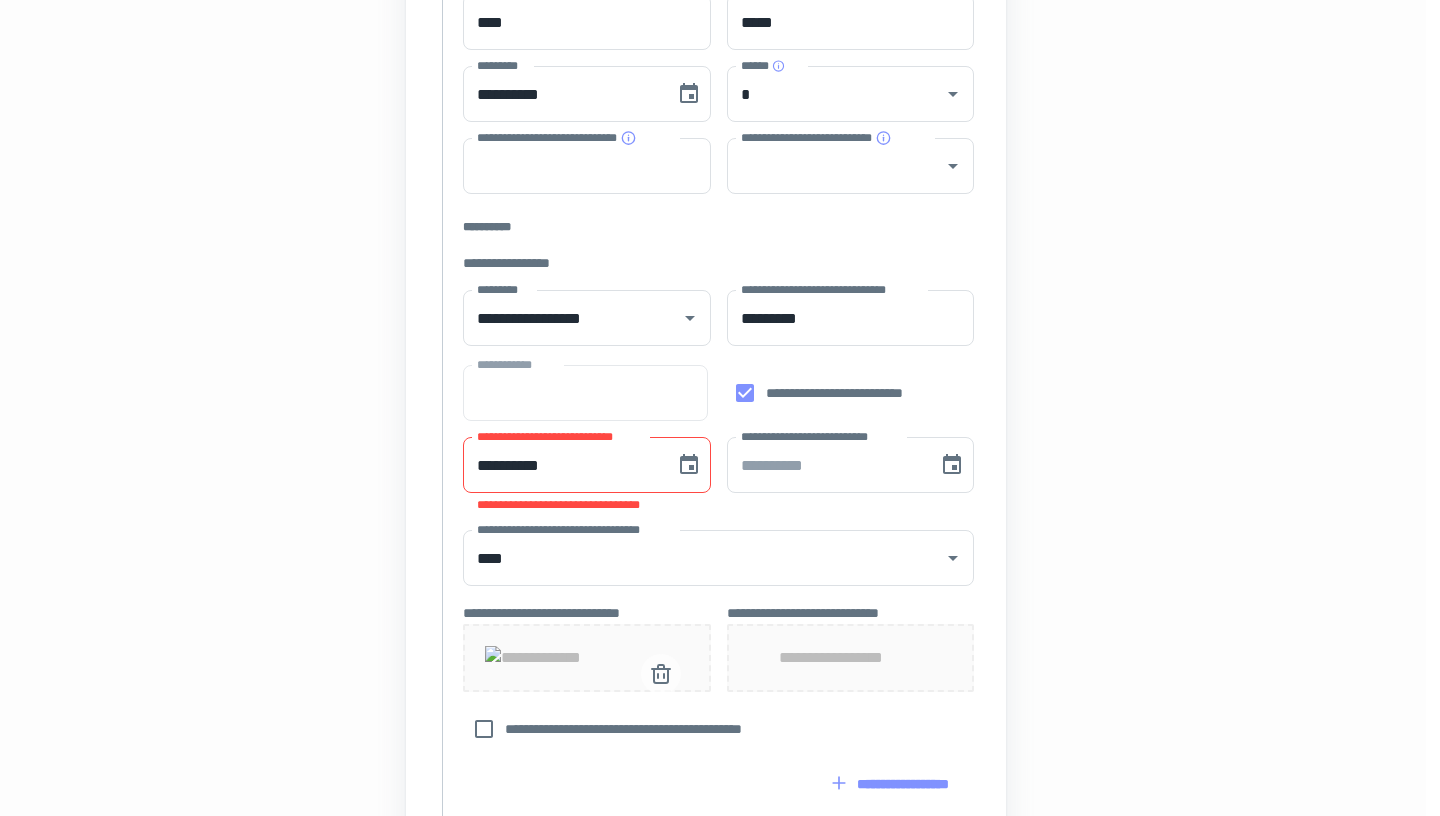 click at bounding box center [587, 658] 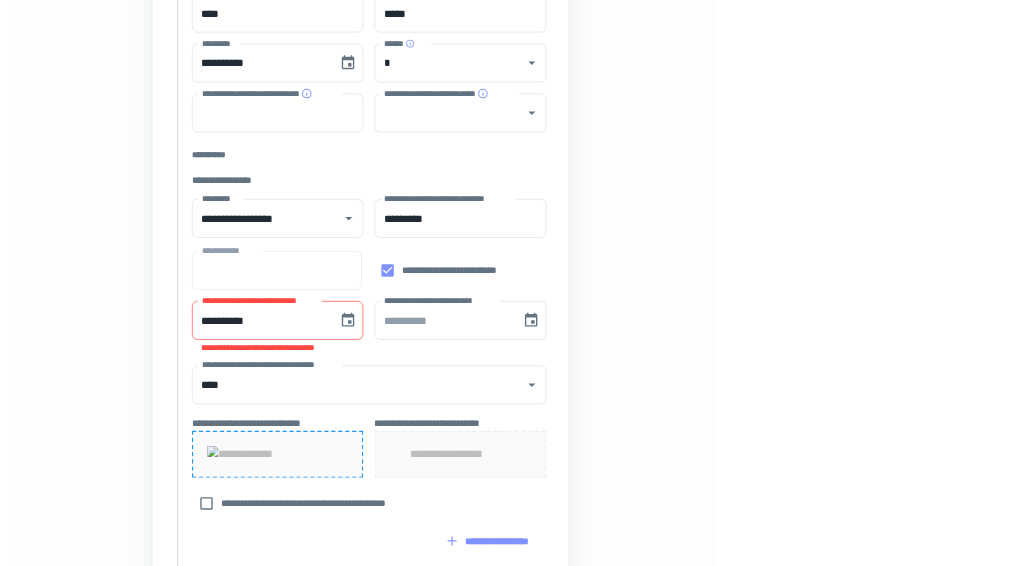 scroll, scrollTop: 428, scrollLeft: 0, axis: vertical 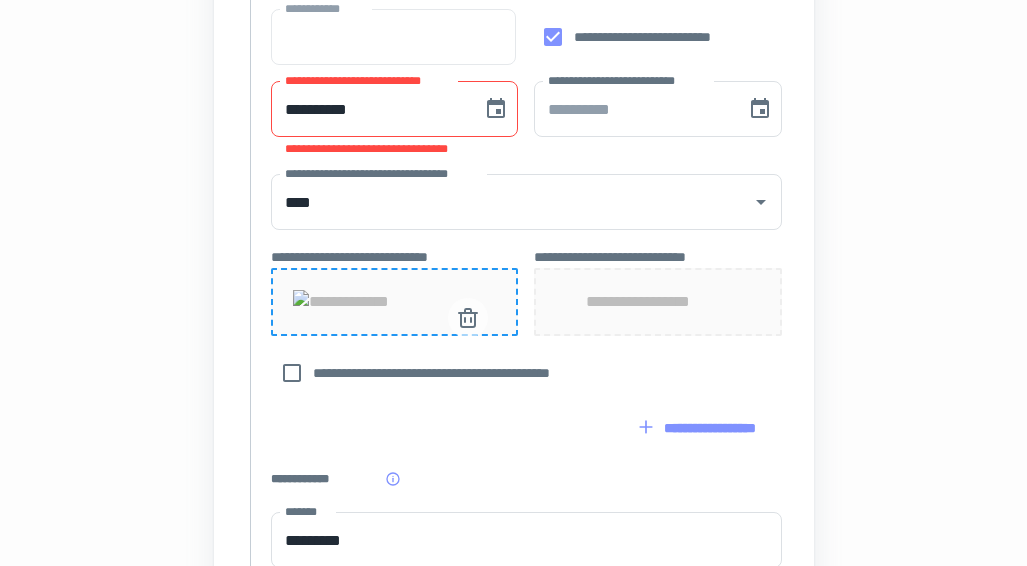 click at bounding box center (395, 302) 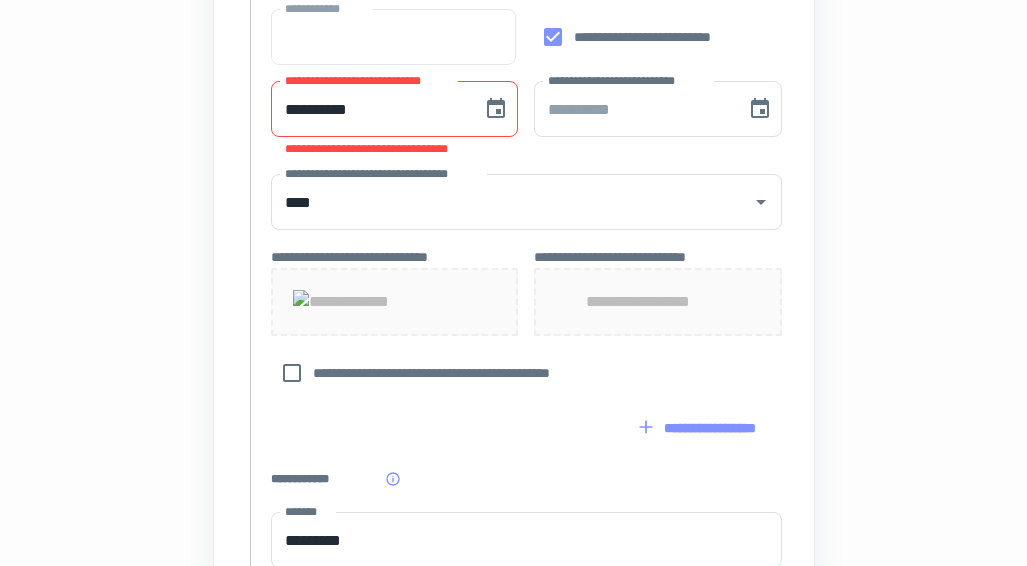 click on "**********" at bounding box center [657, 302] 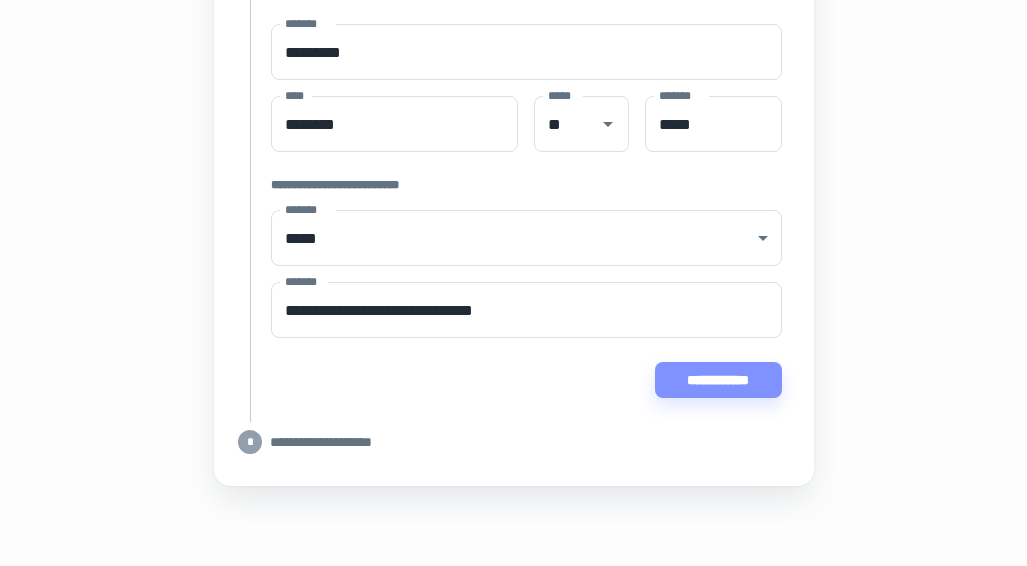 scroll, scrollTop: 1427, scrollLeft: 0, axis: vertical 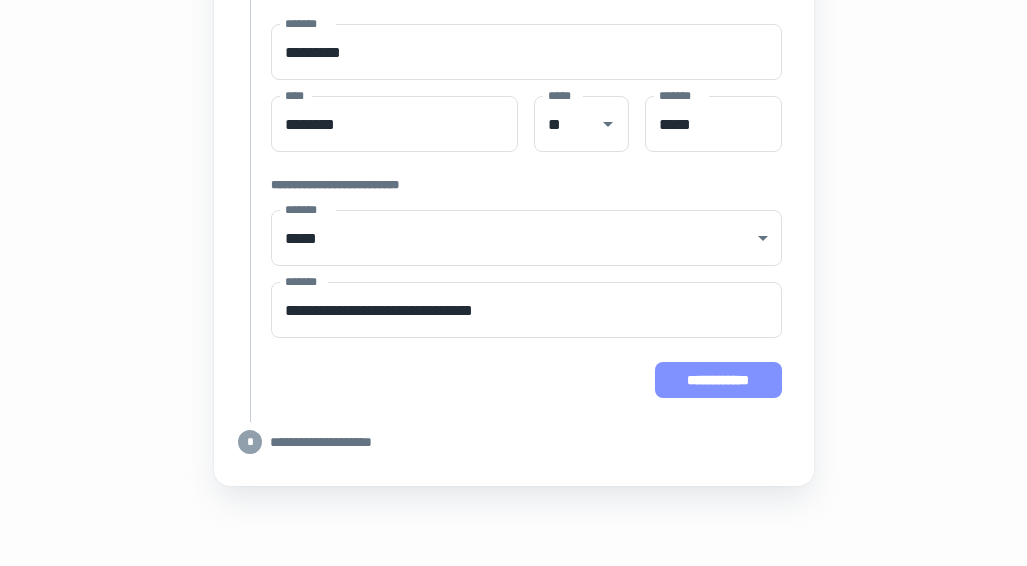 click on "**********" at bounding box center [718, 380] 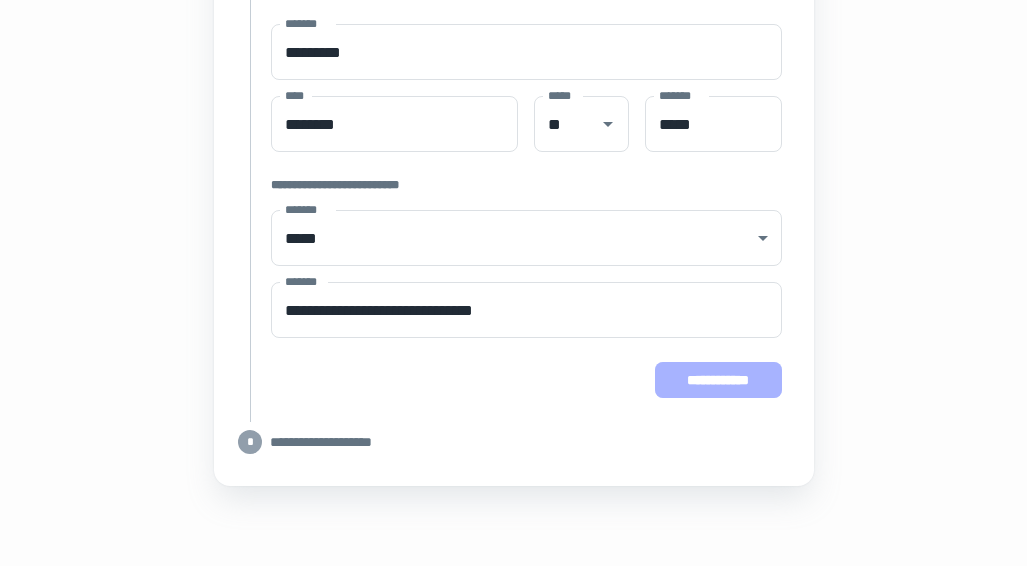 click on "**********" at bounding box center (718, 380) 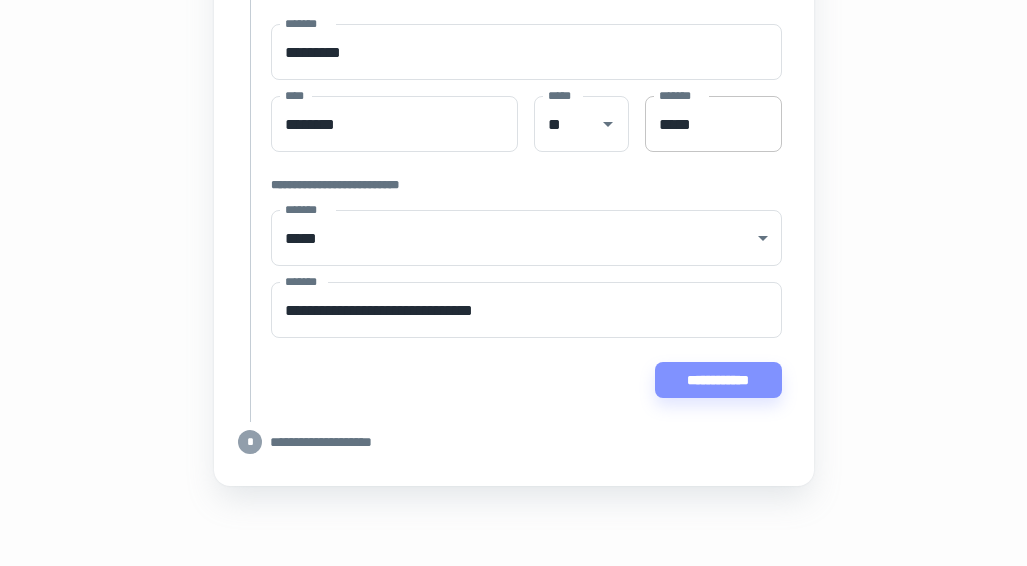 scroll, scrollTop: 1480, scrollLeft: 0, axis: vertical 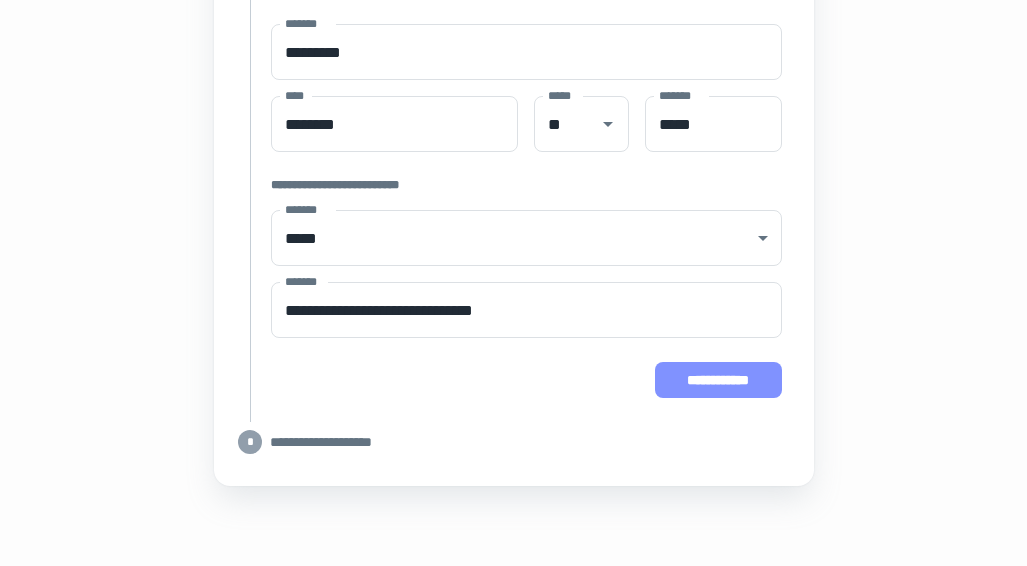 click on "**********" at bounding box center [718, 380] 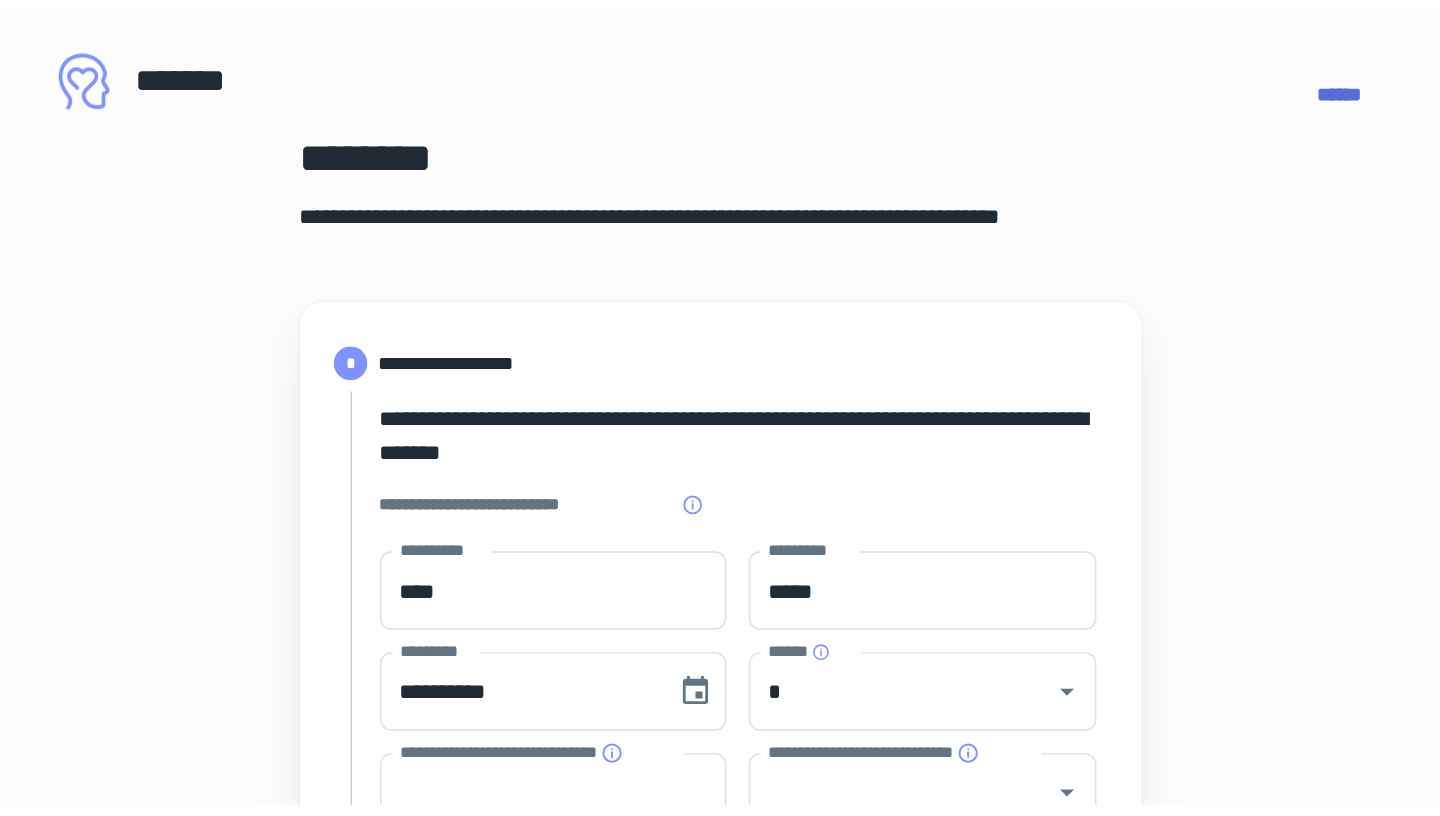 scroll, scrollTop: 19, scrollLeft: 0, axis: vertical 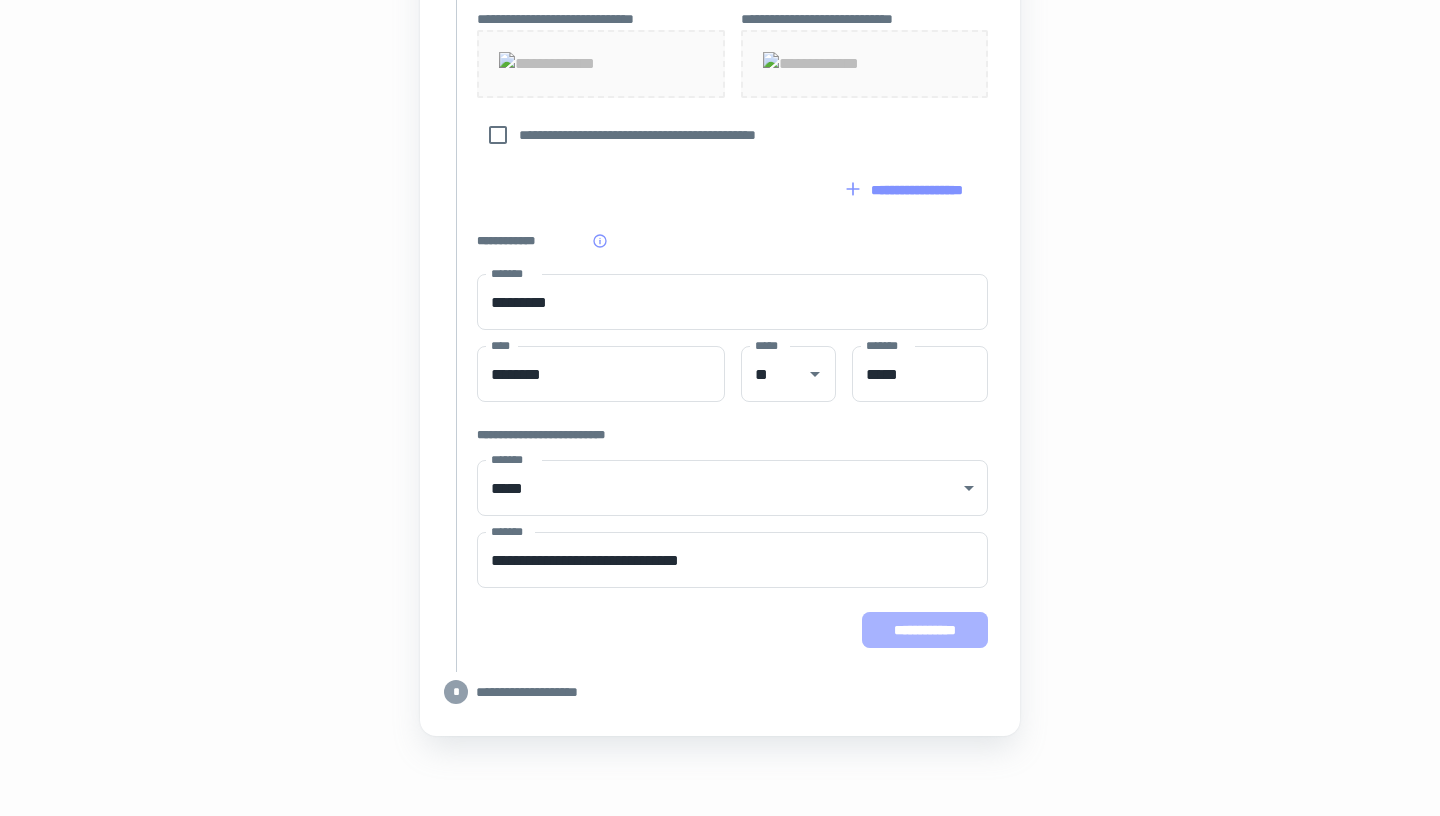 click on "**********" at bounding box center (925, 630) 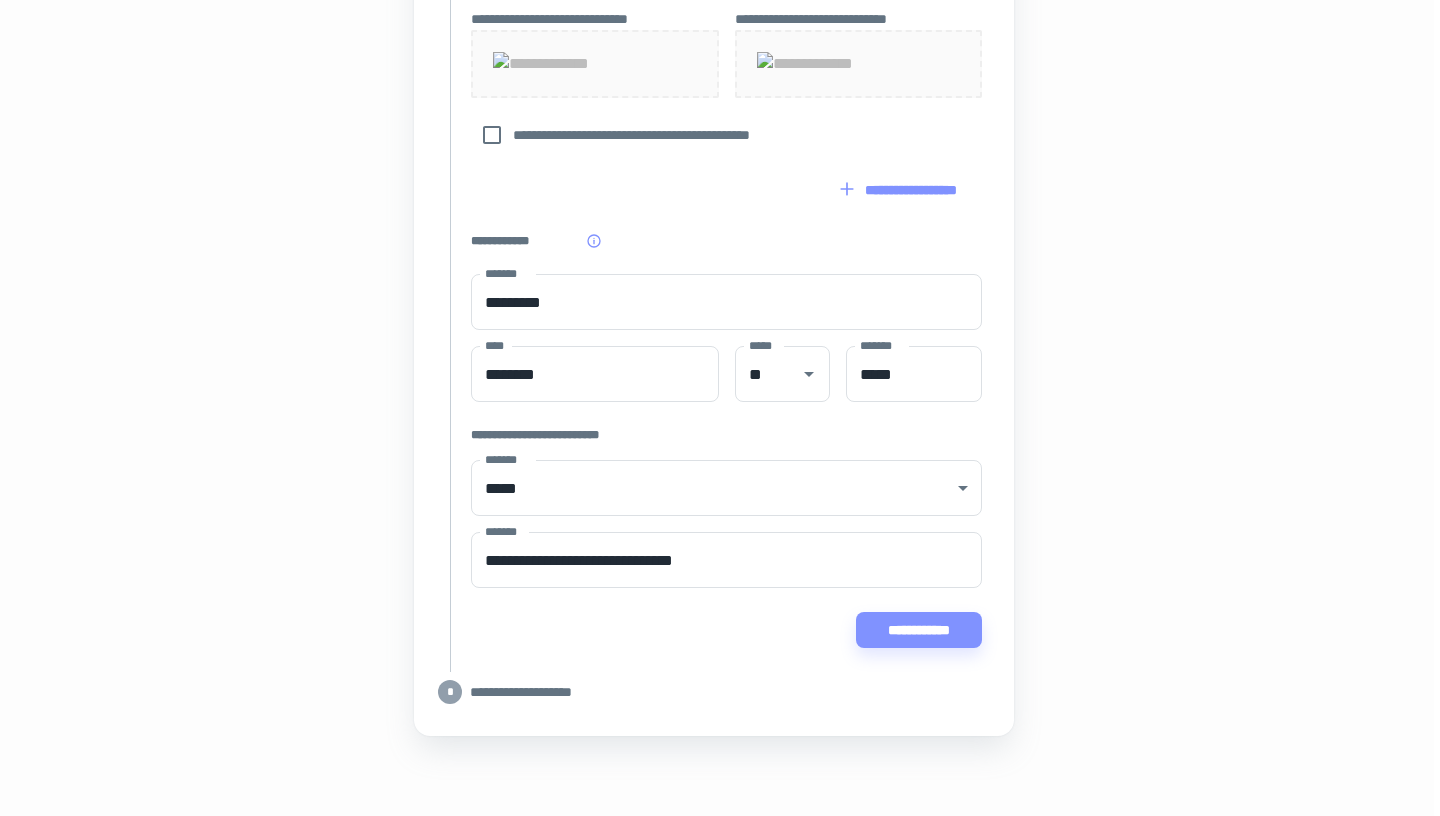 scroll, scrollTop: 1270, scrollLeft: 6, axis: both 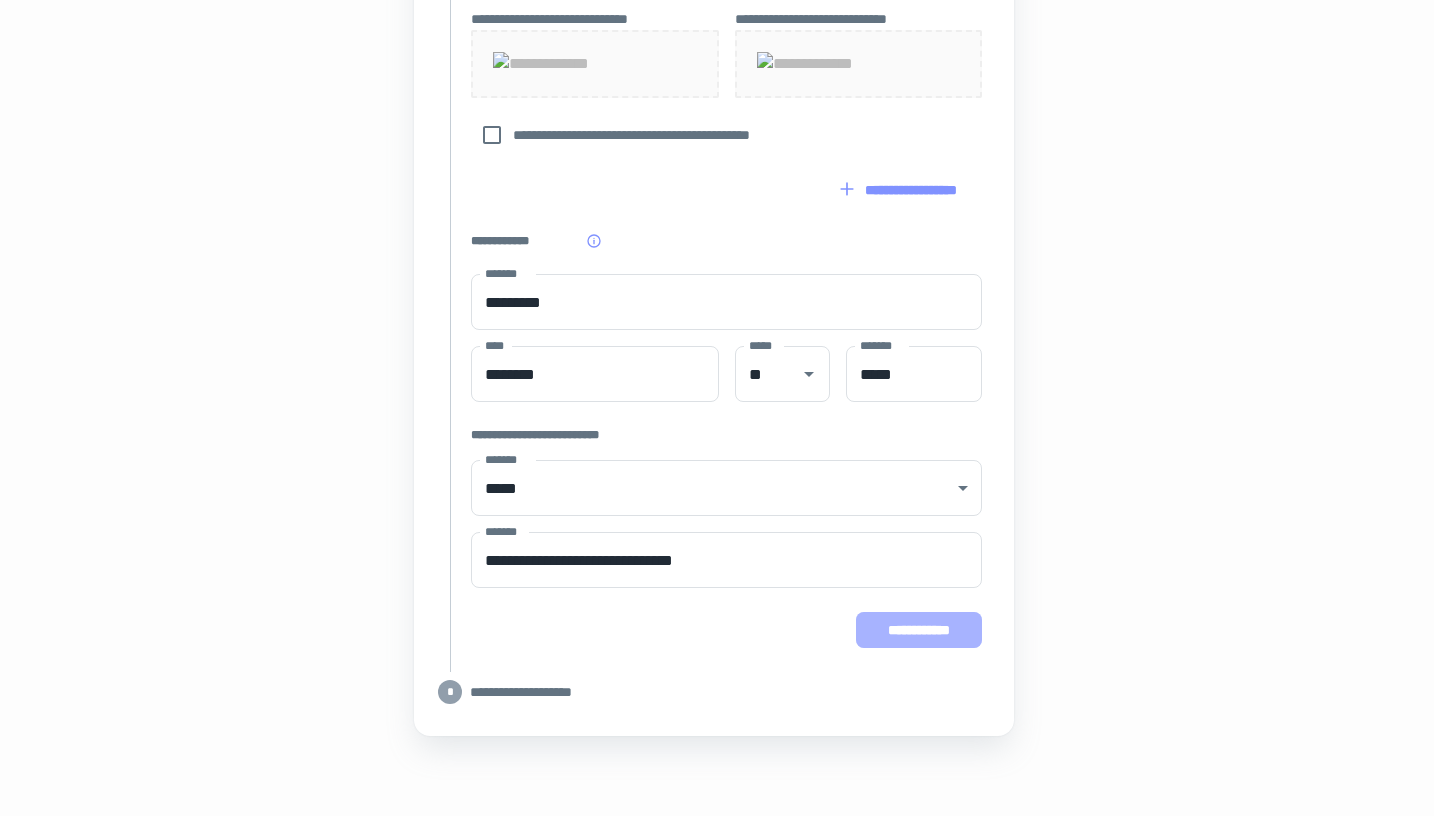 click on "**********" at bounding box center [919, 630] 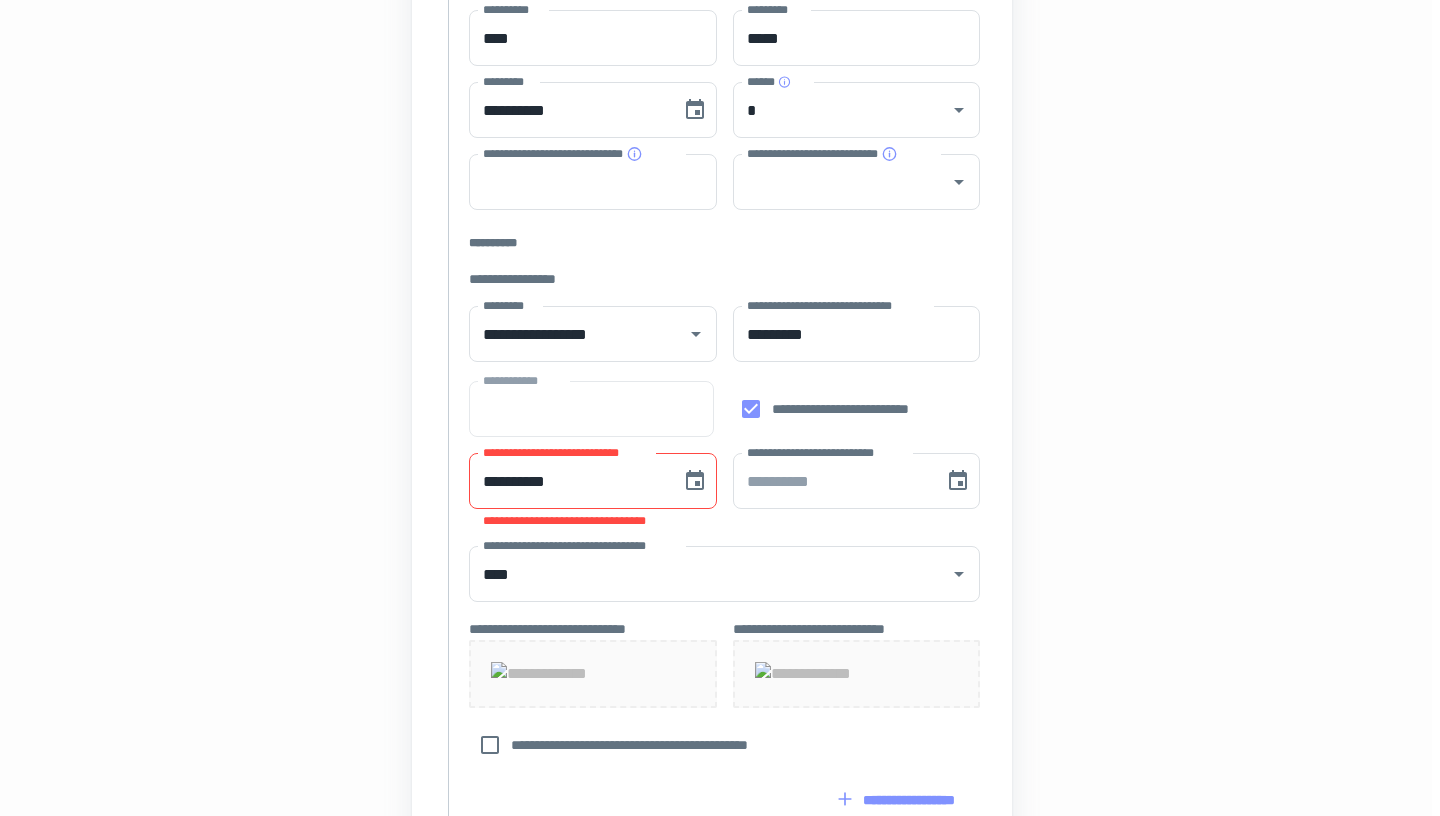 scroll, scrollTop: 413, scrollLeft: 9, axis: both 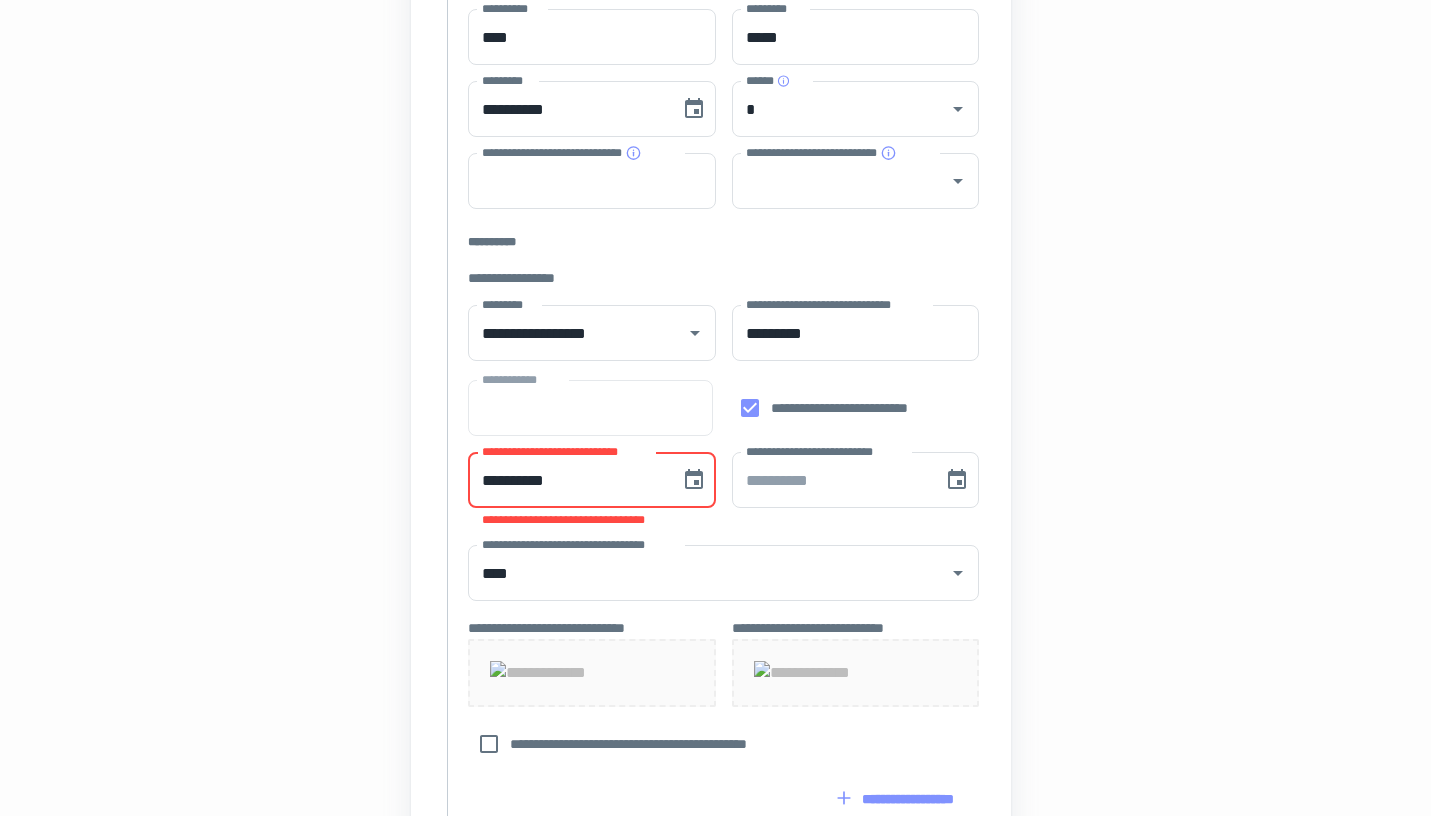 click on "**********" at bounding box center [567, 480] 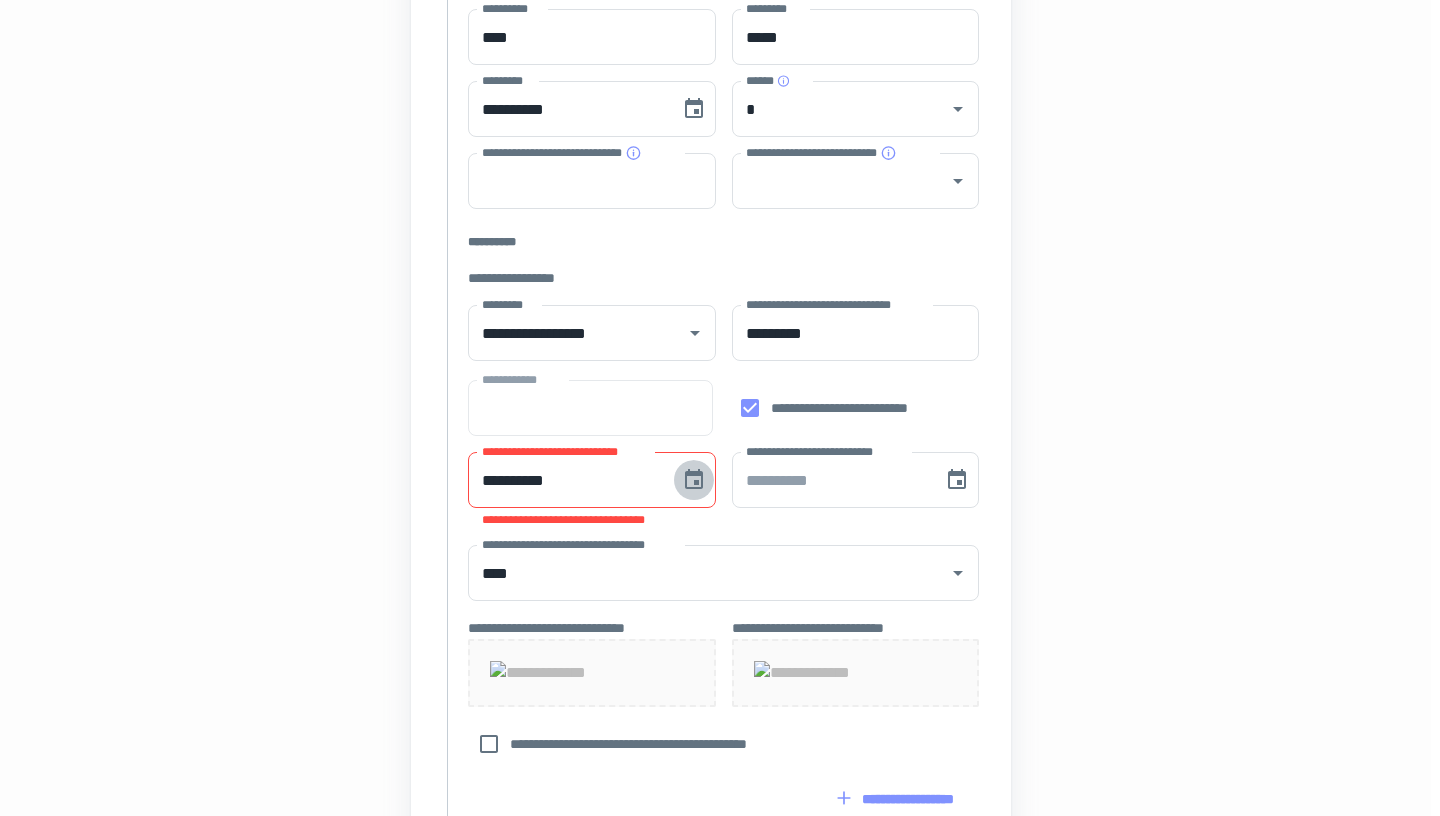 click 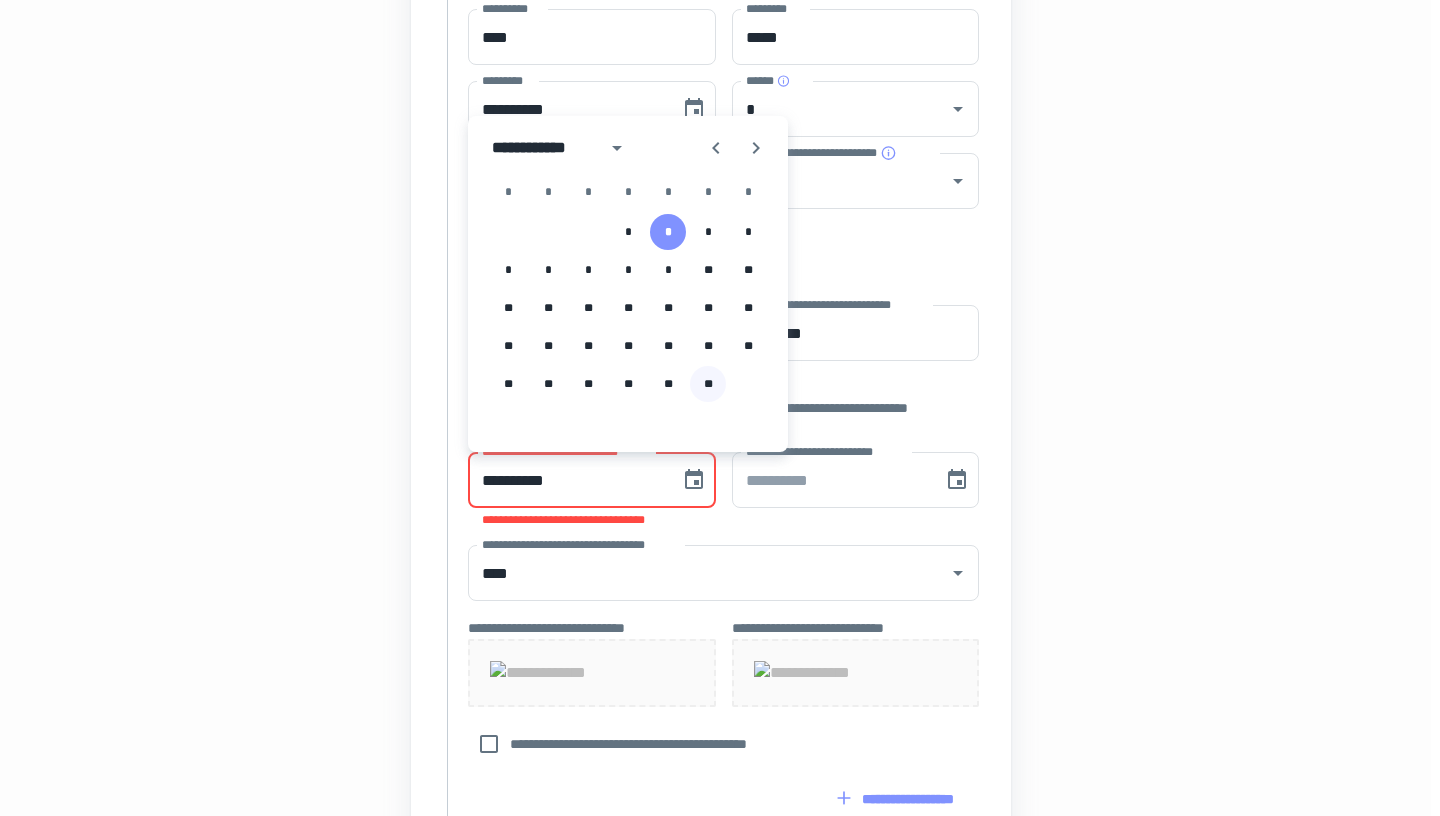 click on "**" at bounding box center [708, 384] 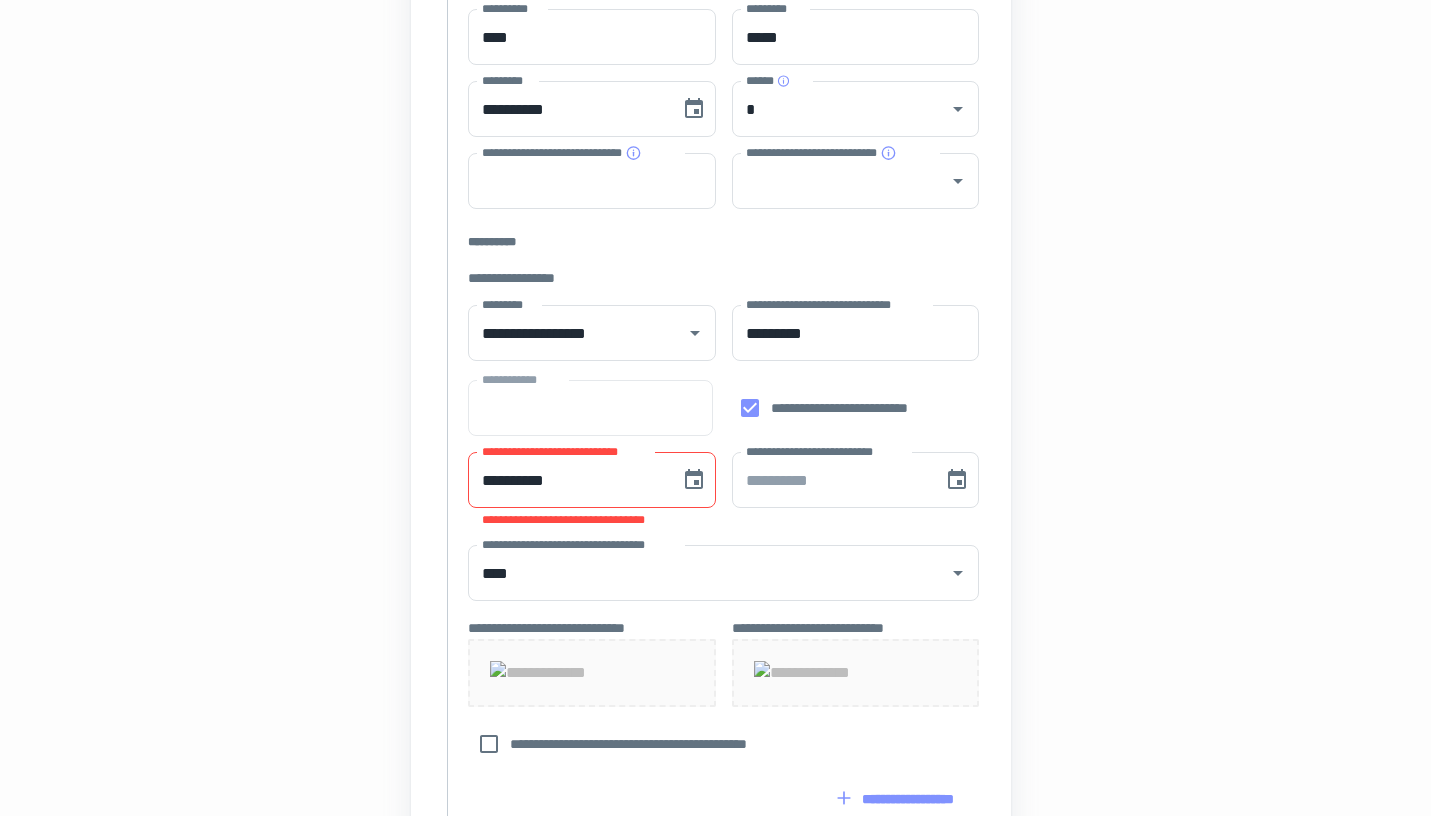 type on "**********" 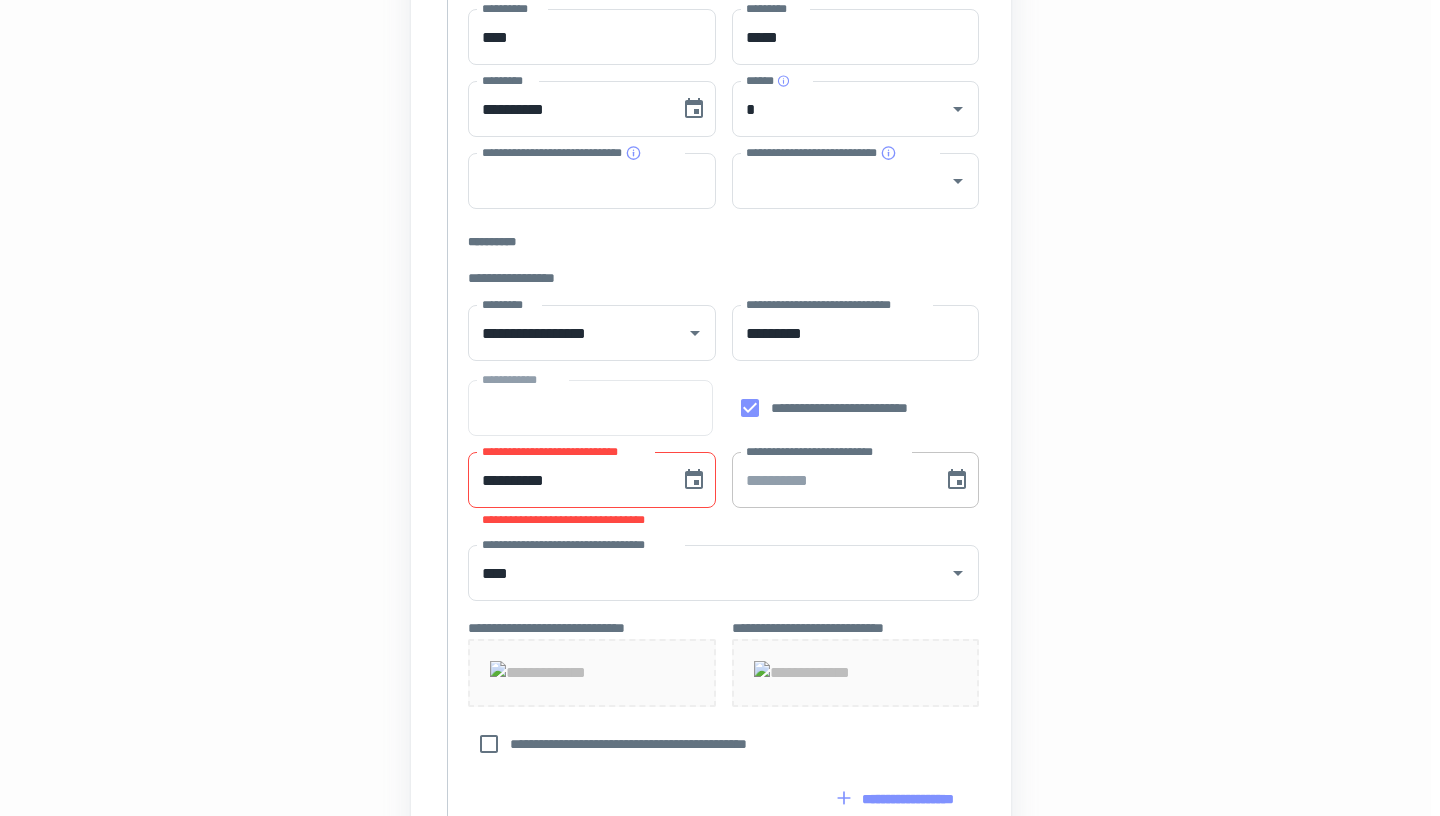 type on "**********" 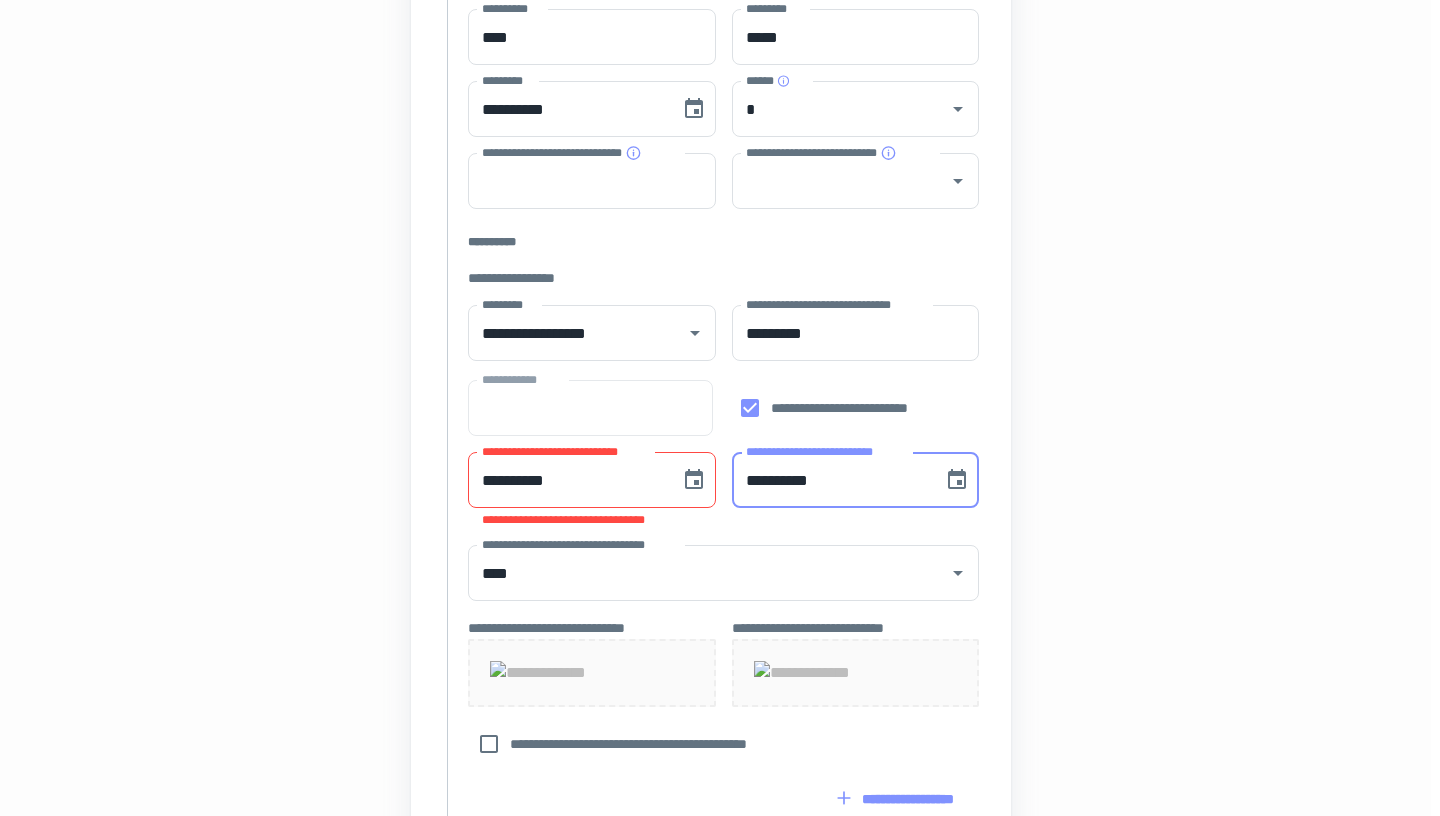 click on "**********" at bounding box center (831, 480) 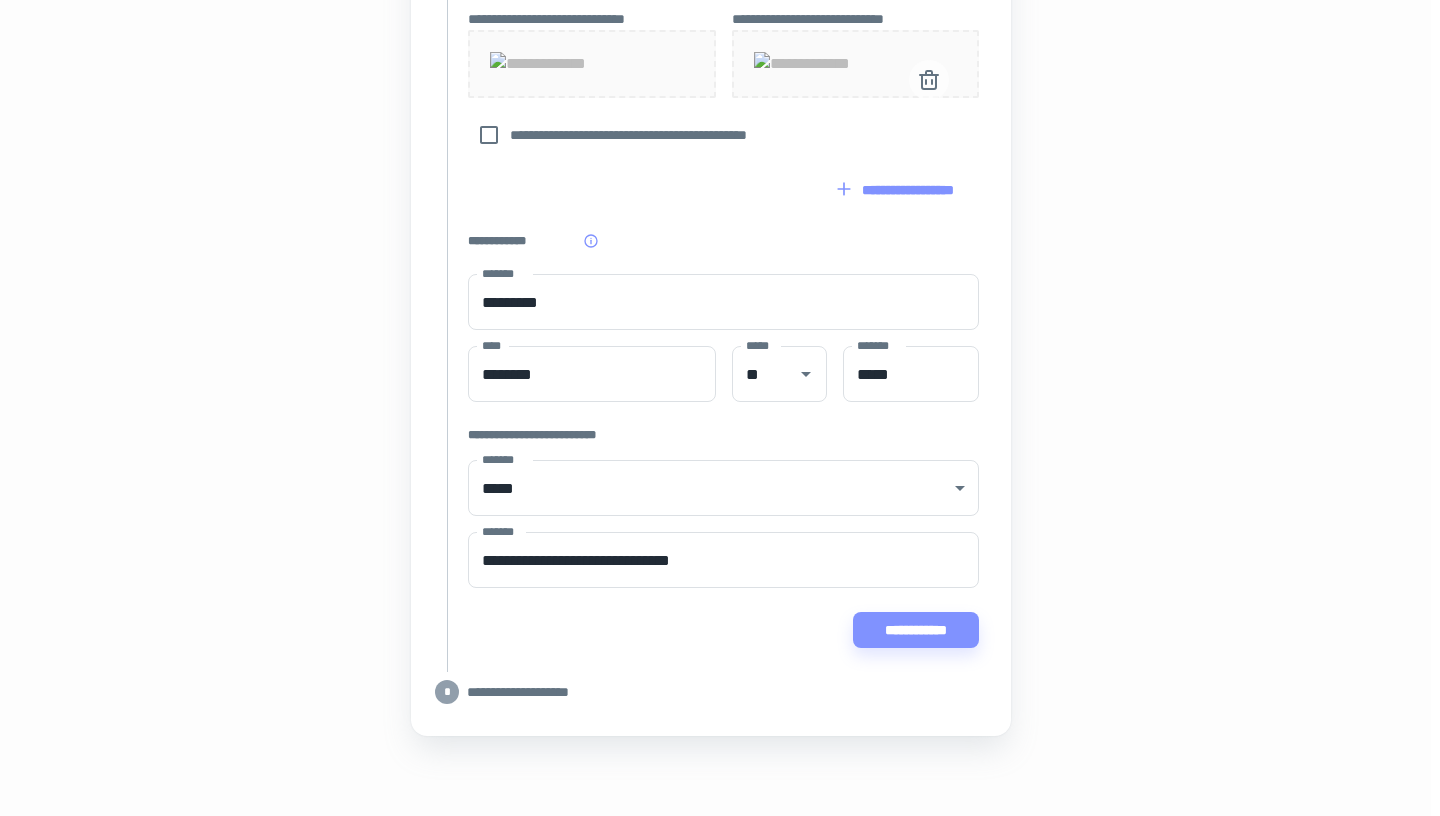 scroll, scrollTop: 1235, scrollLeft: 9, axis: both 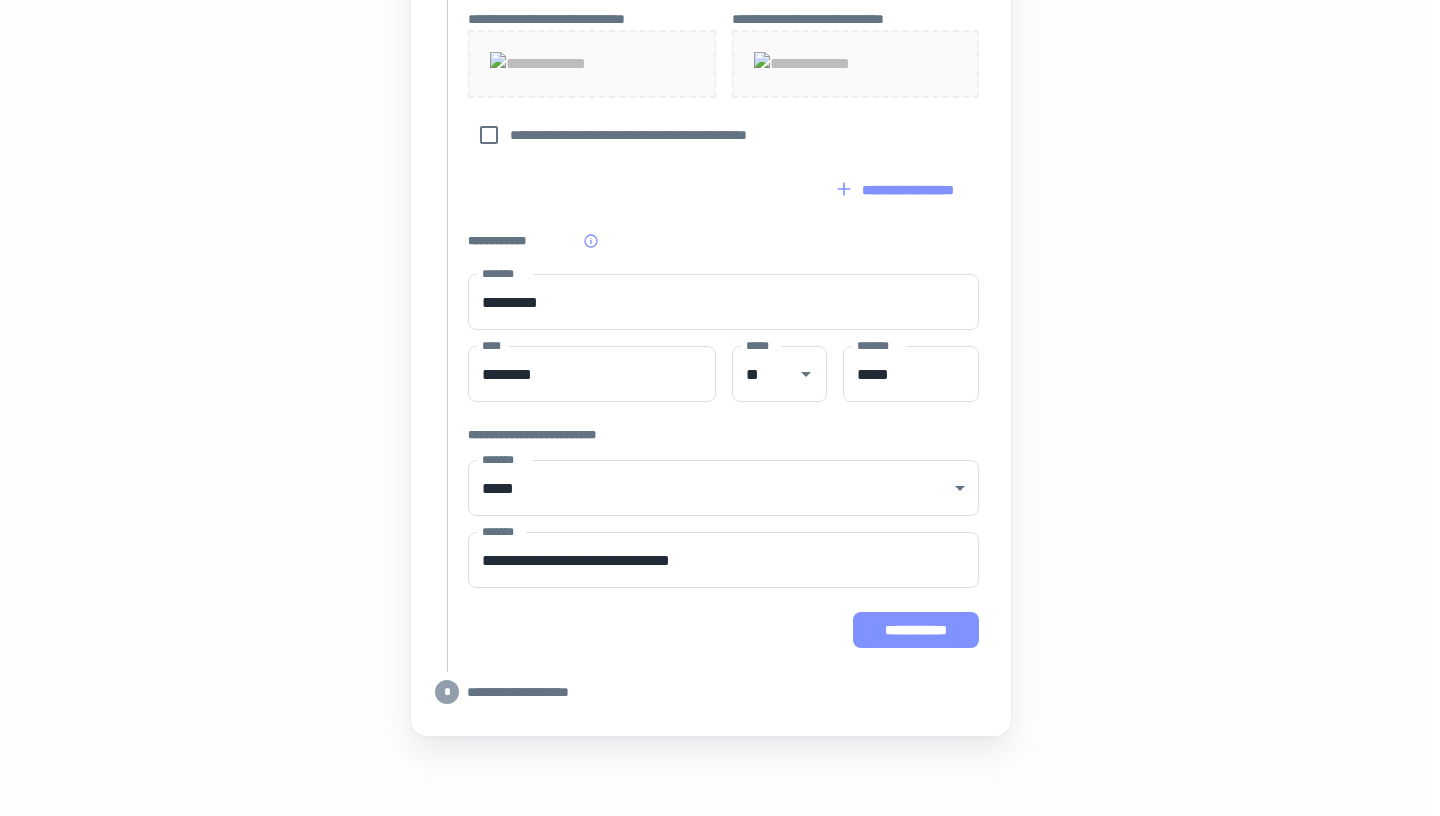 type 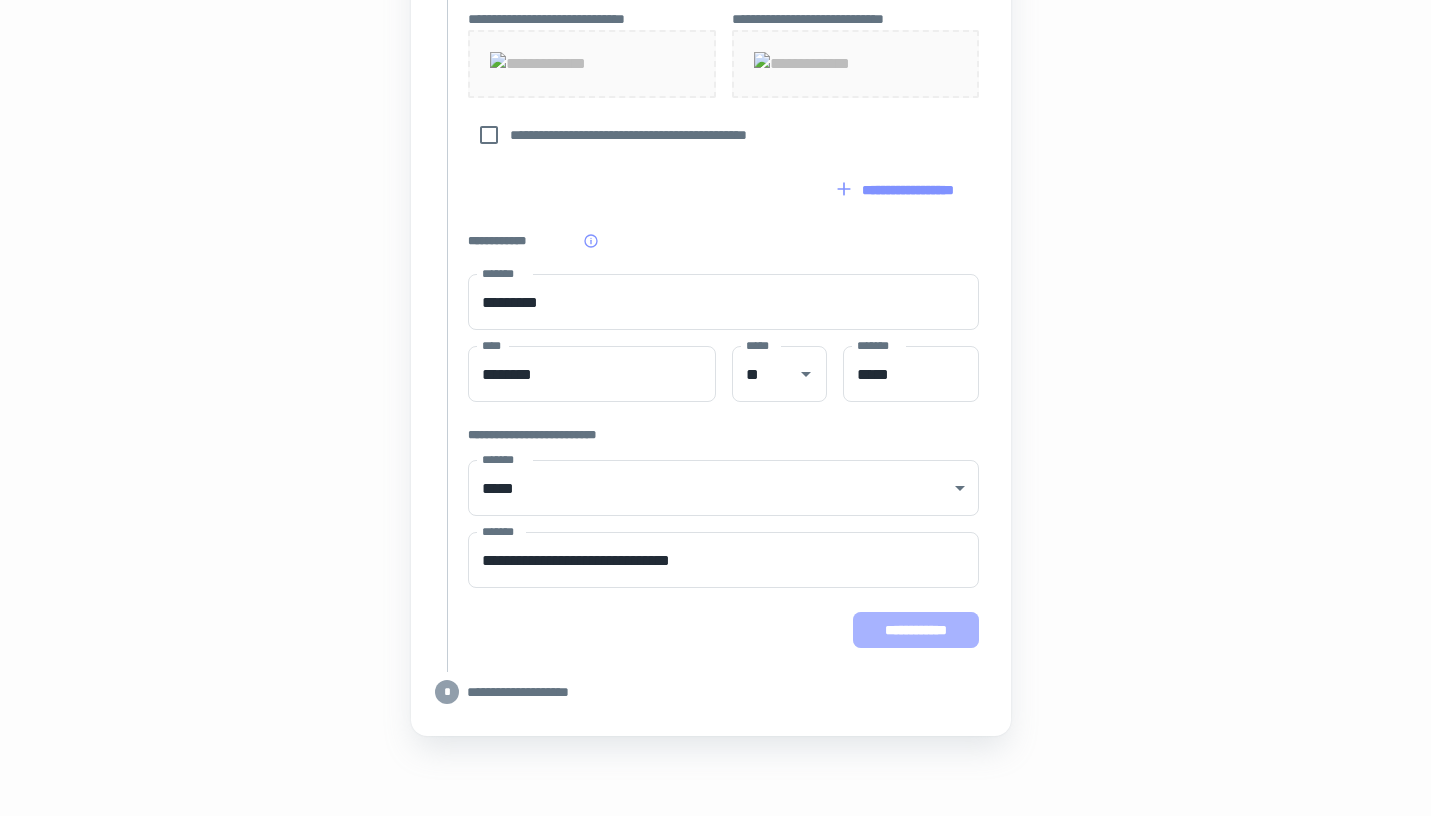 click on "**********" at bounding box center (916, 630) 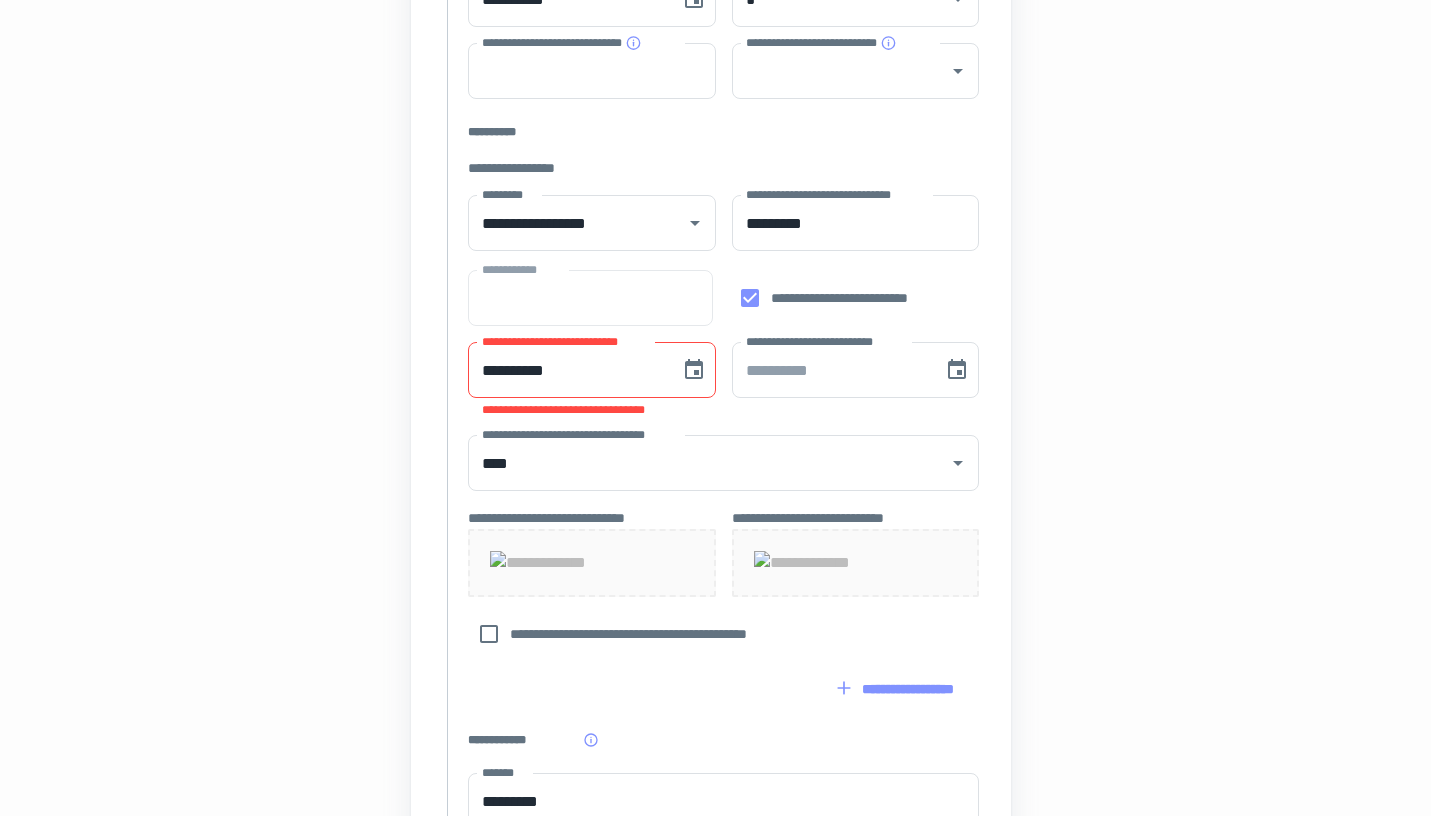 scroll, scrollTop: 520, scrollLeft: 9, axis: both 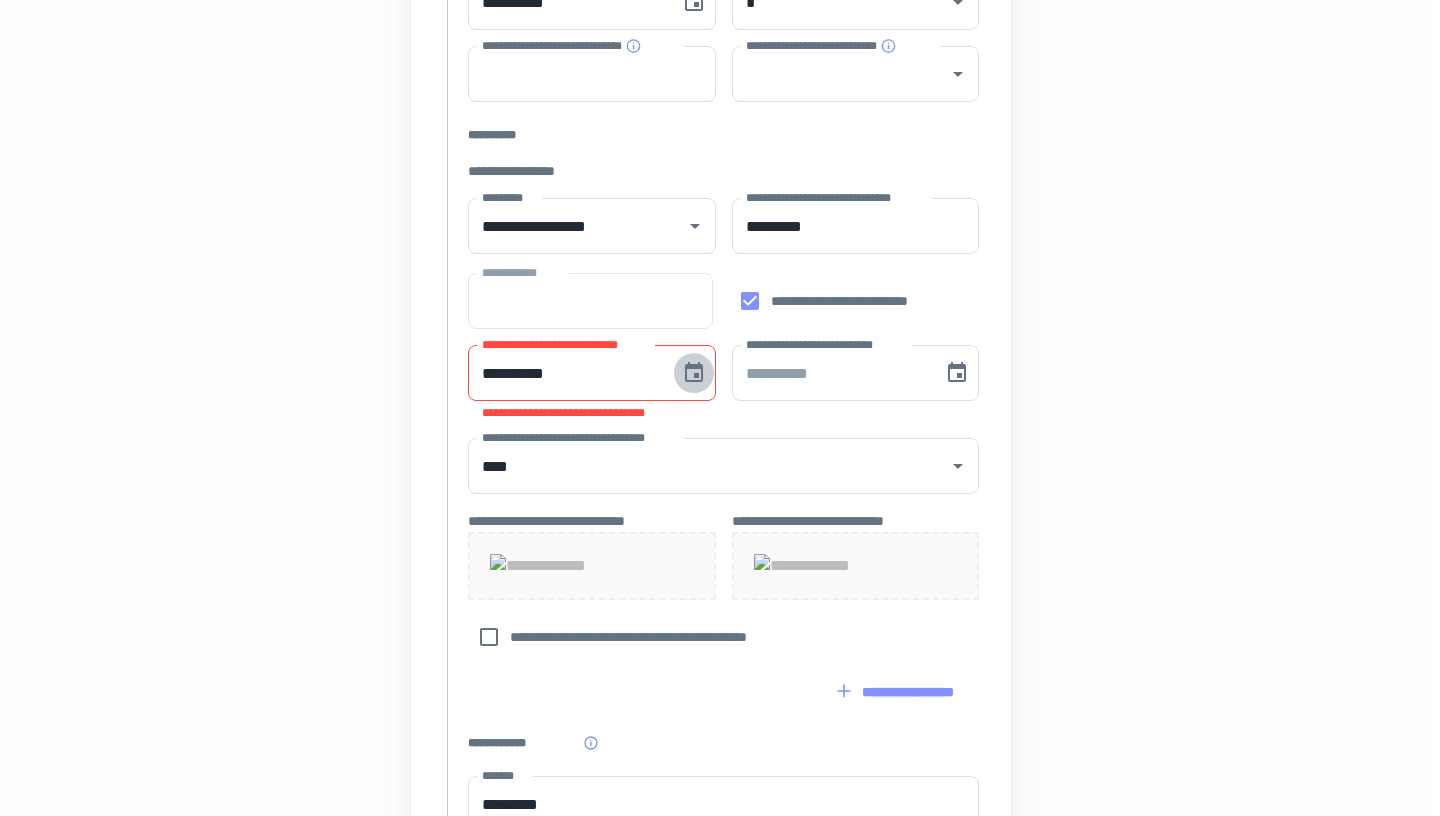 click 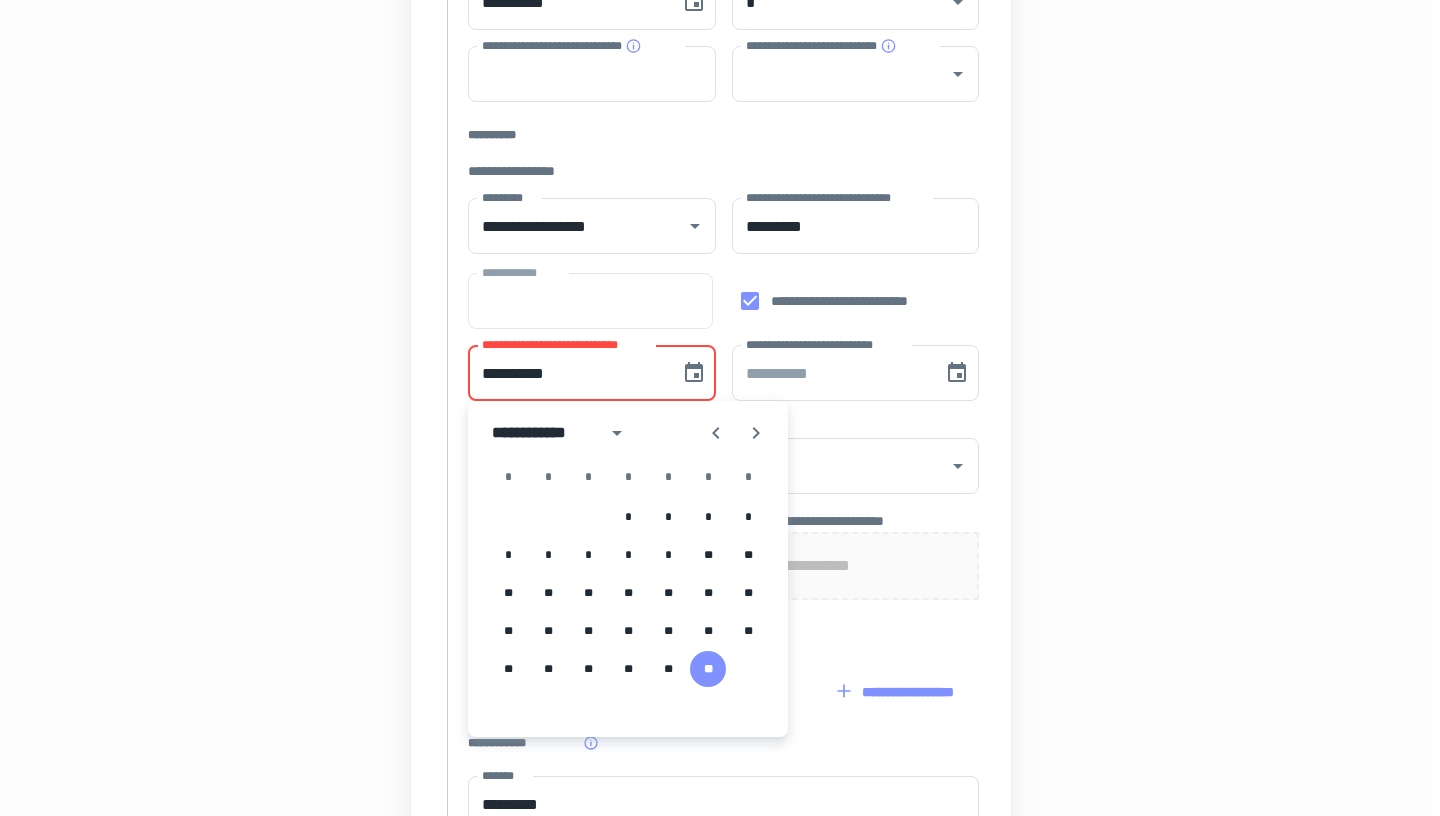 click on "**********" at bounding box center (711, 417) 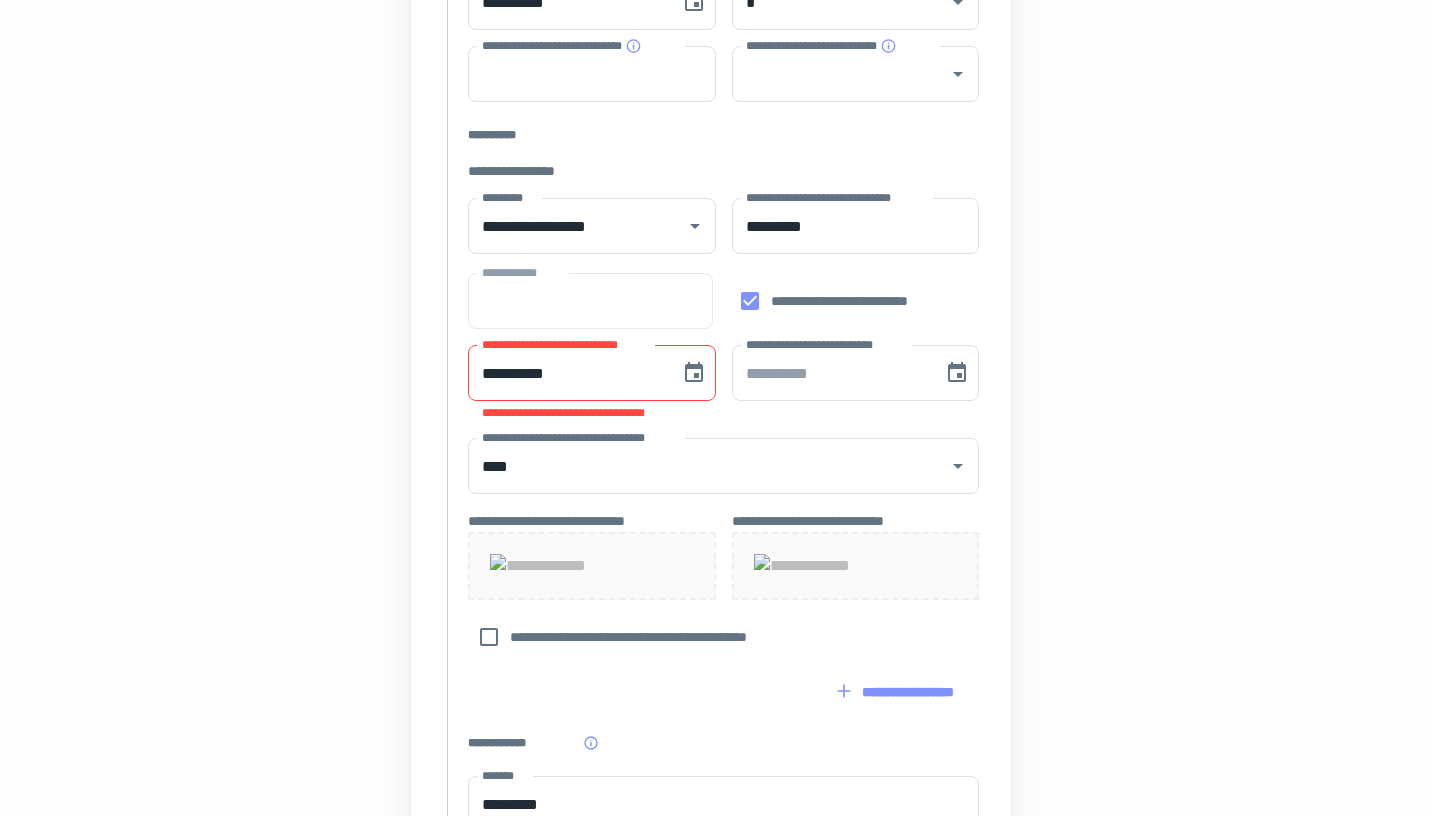 scroll, scrollTop: 0, scrollLeft: 9, axis: horizontal 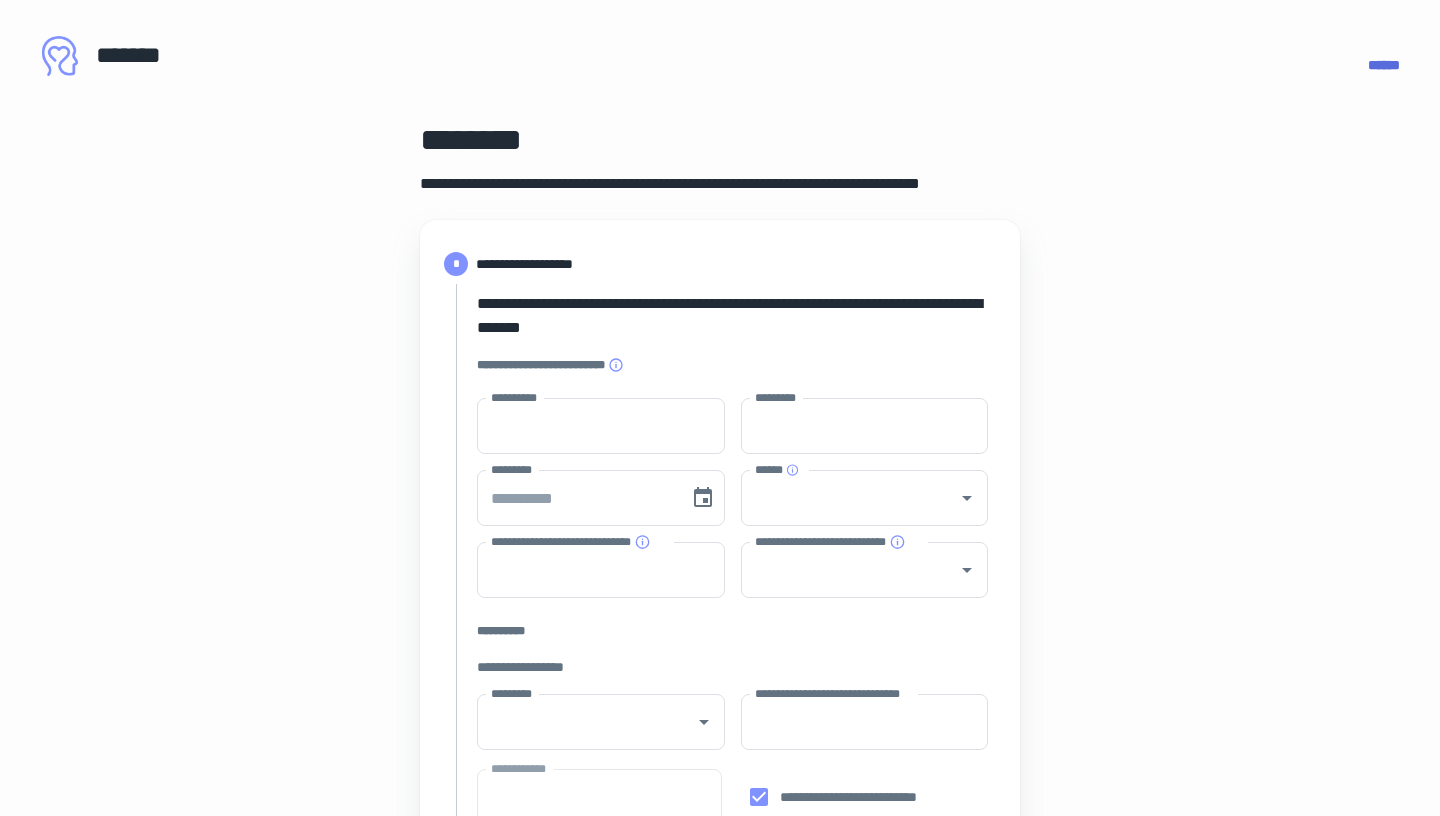 type on "****" 